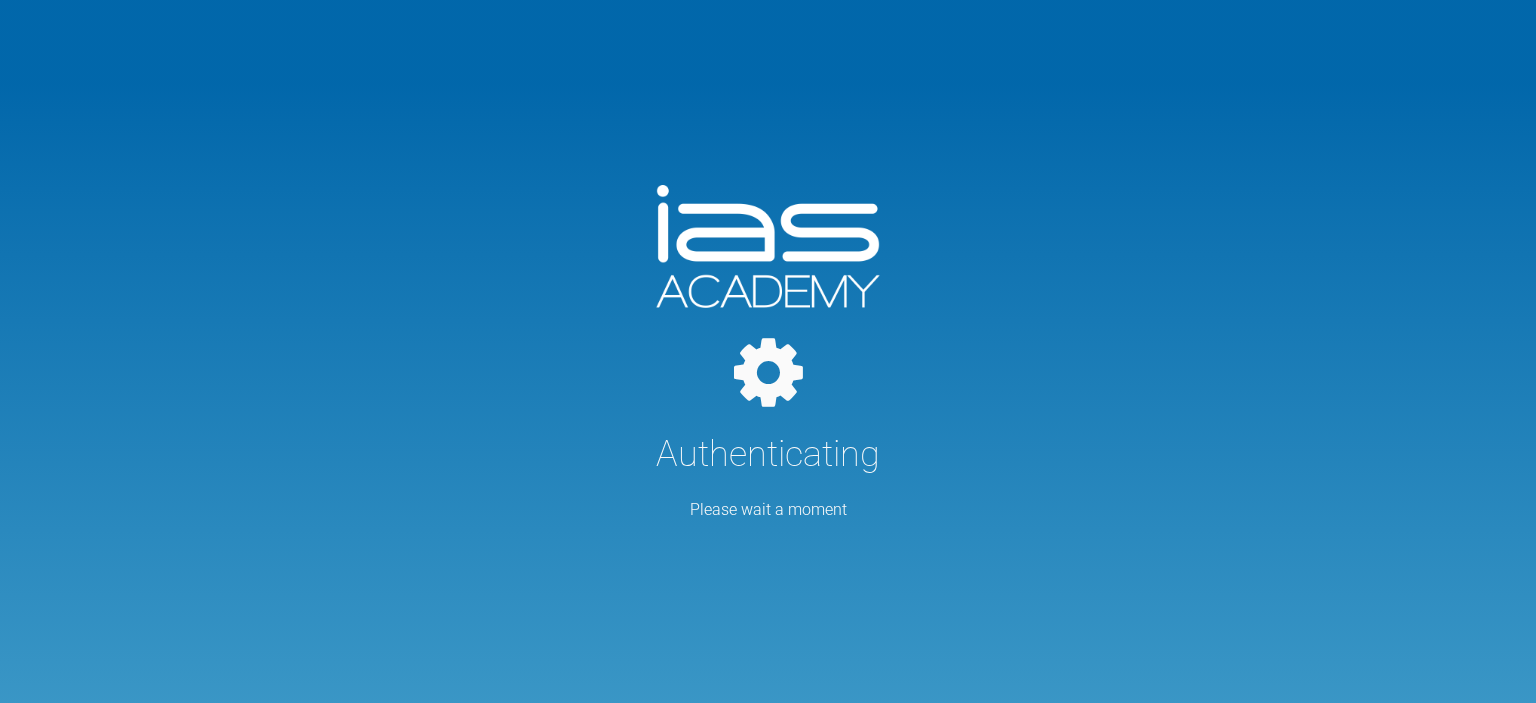 scroll, scrollTop: 0, scrollLeft: 0, axis: both 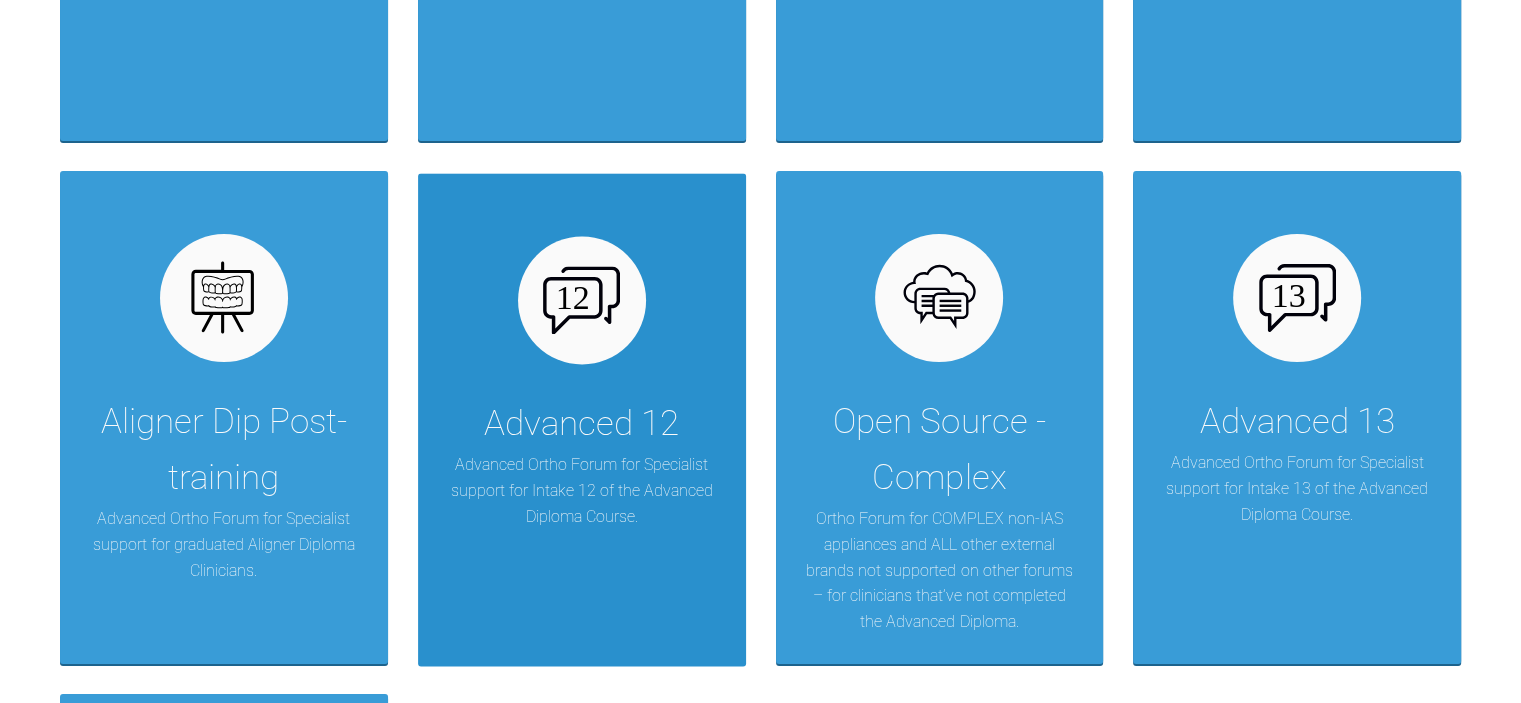 click on "Advanced 12" at bounding box center (581, 424) 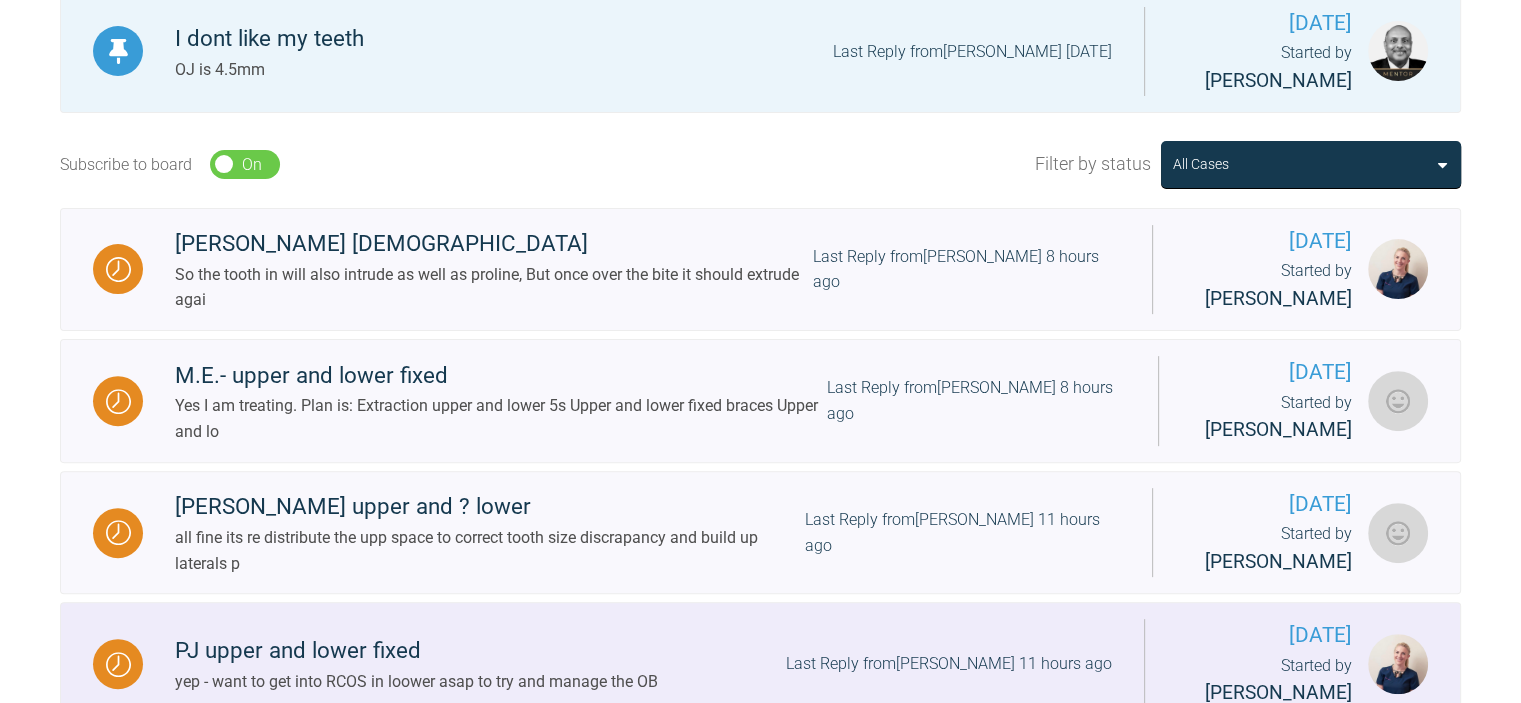 scroll, scrollTop: 602, scrollLeft: 0, axis: vertical 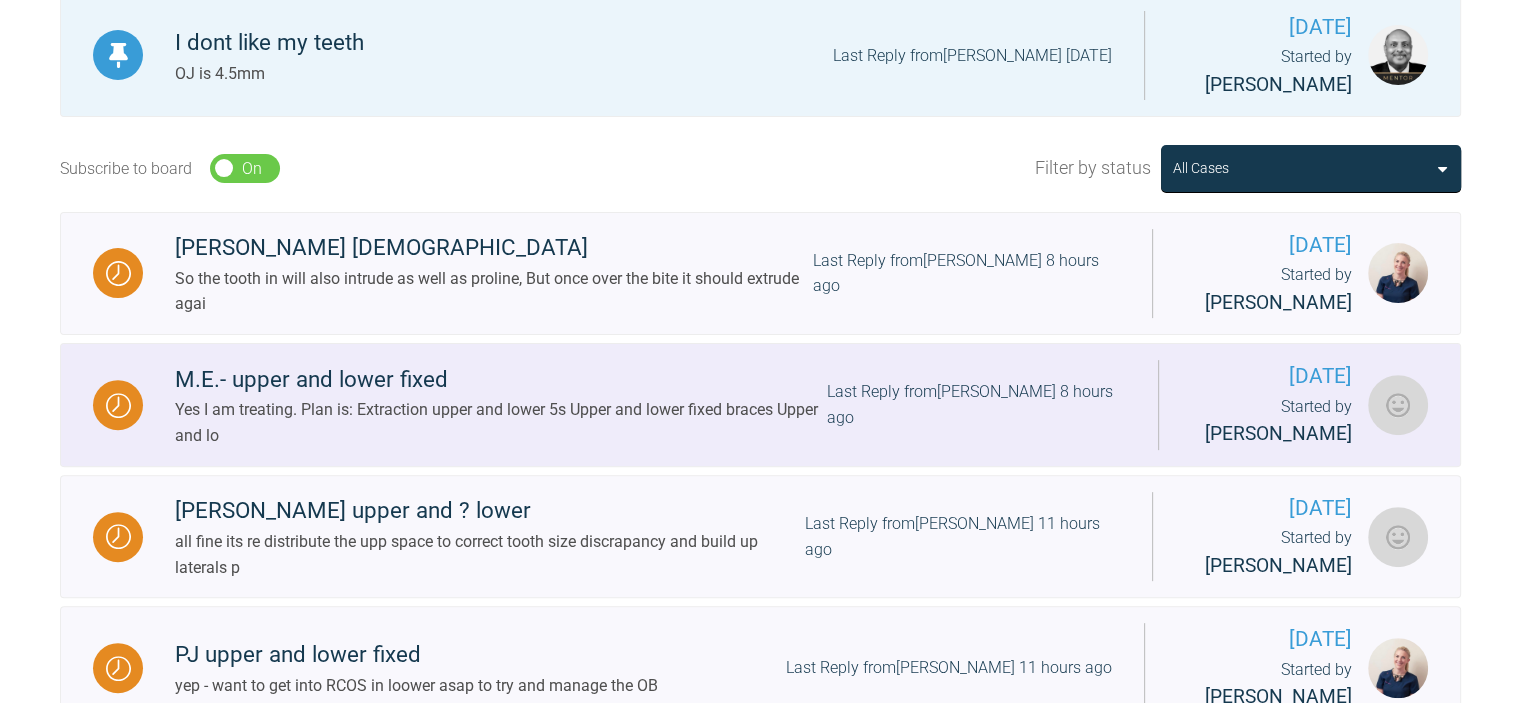 click on "Last Reply from  Jessica Nethercote   8 hours ago" at bounding box center [976, 404] 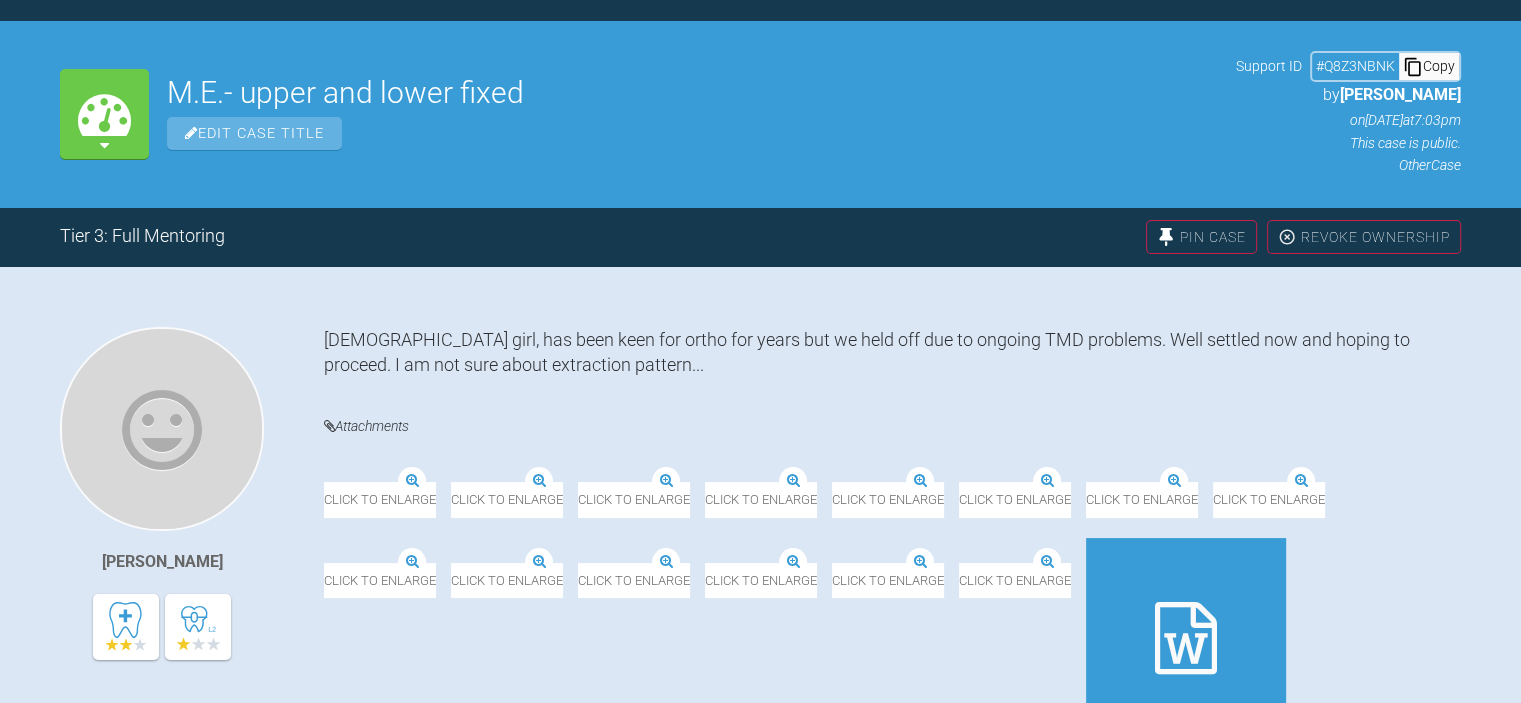 scroll, scrollTop: 602, scrollLeft: 0, axis: vertical 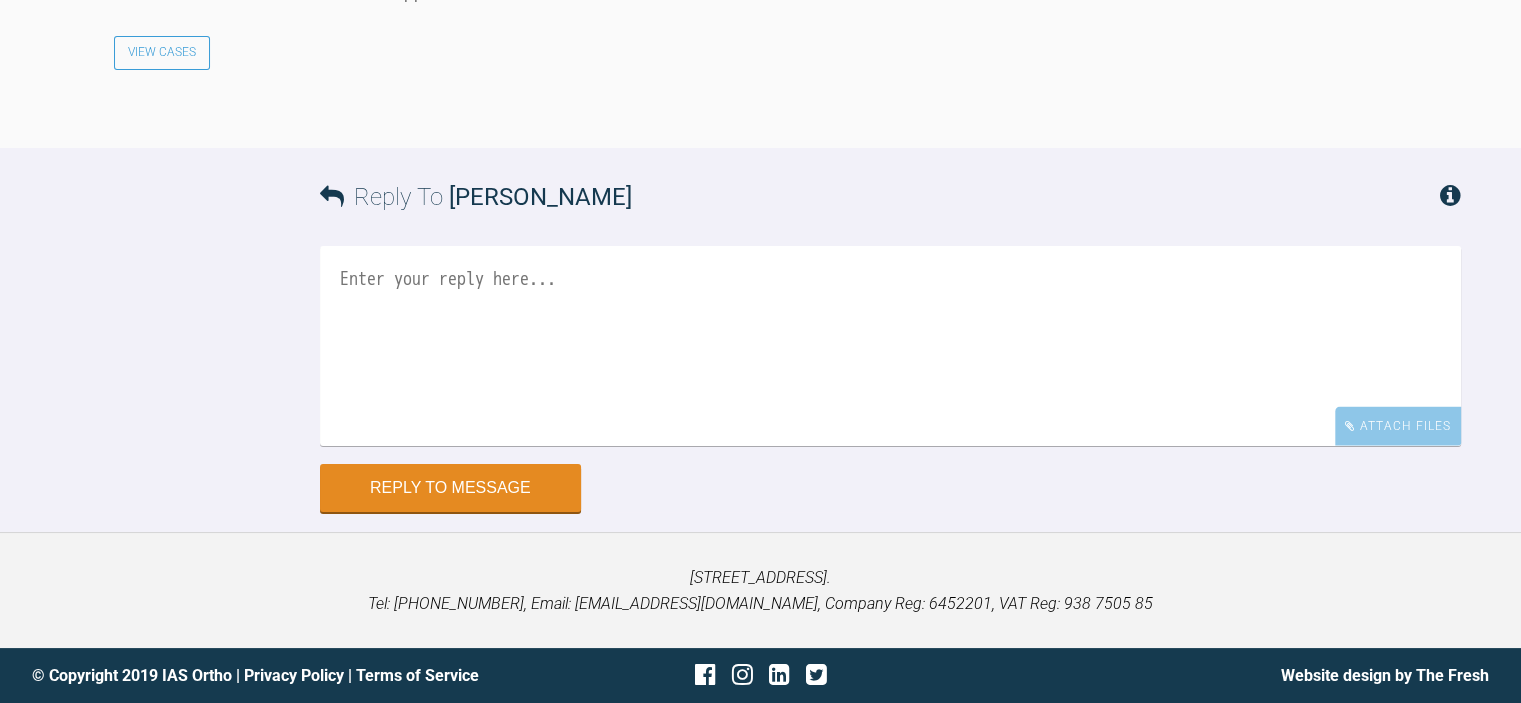 click at bounding box center (890, 346) 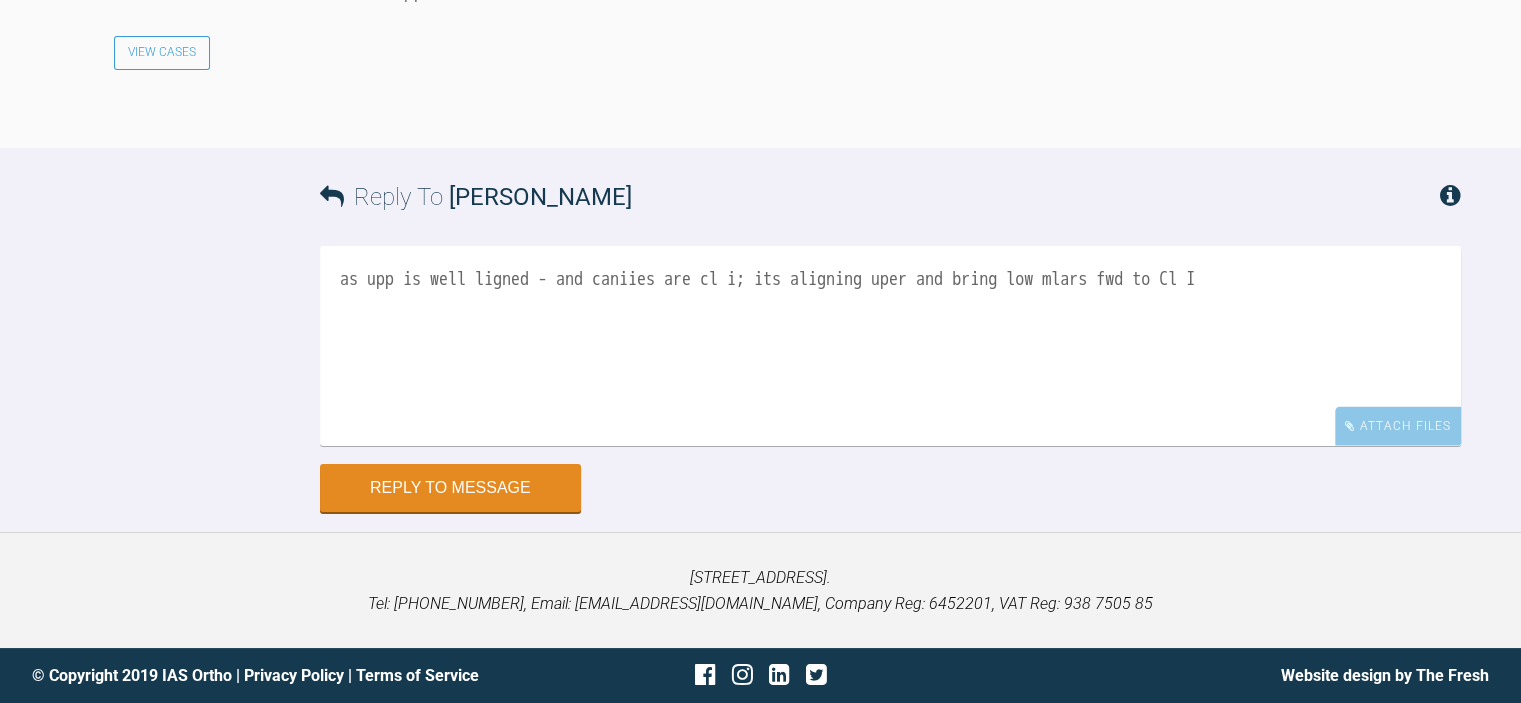 scroll, scrollTop: 4044, scrollLeft: 0, axis: vertical 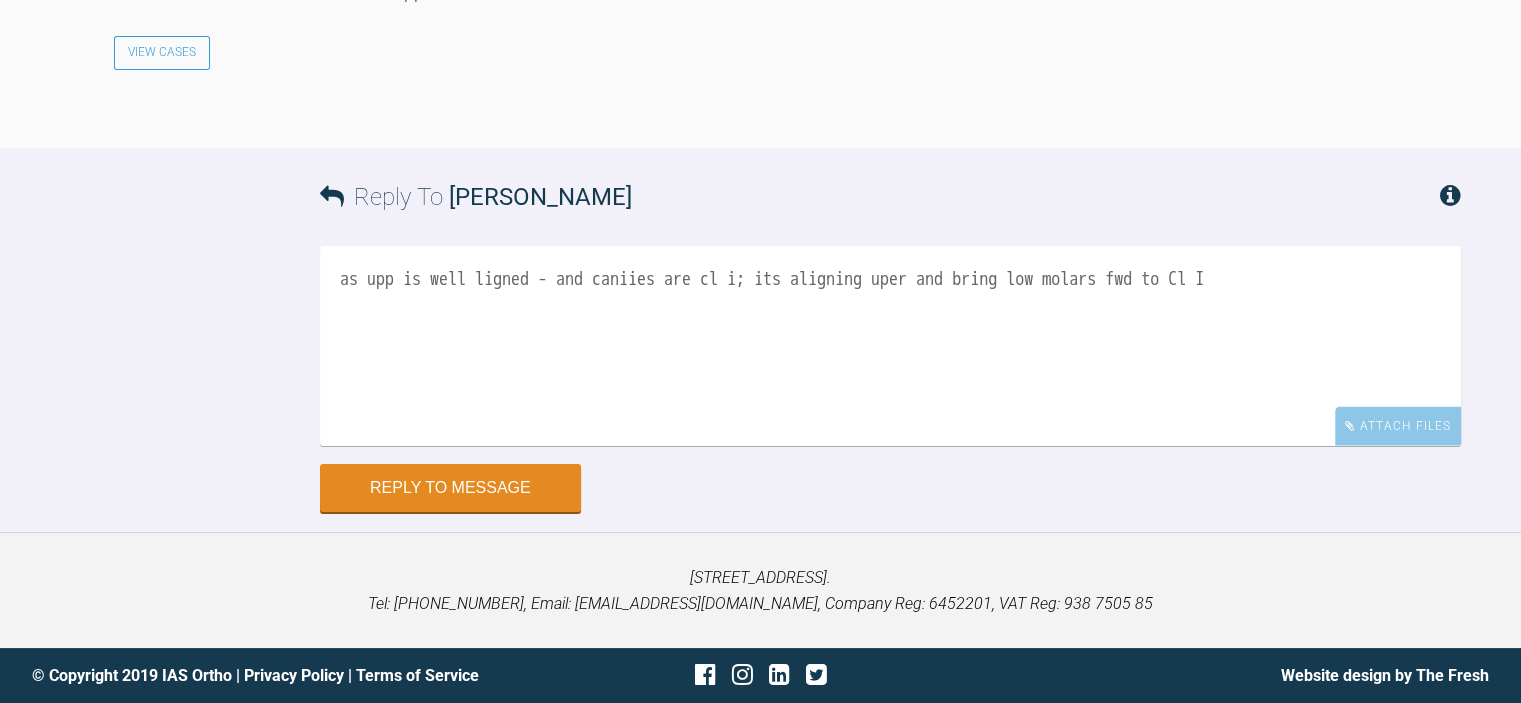 click on "as upp is well ligned - and caniies are cl i; its aligning uper and bring low molars fwd to Cl I" at bounding box center (890, 346) 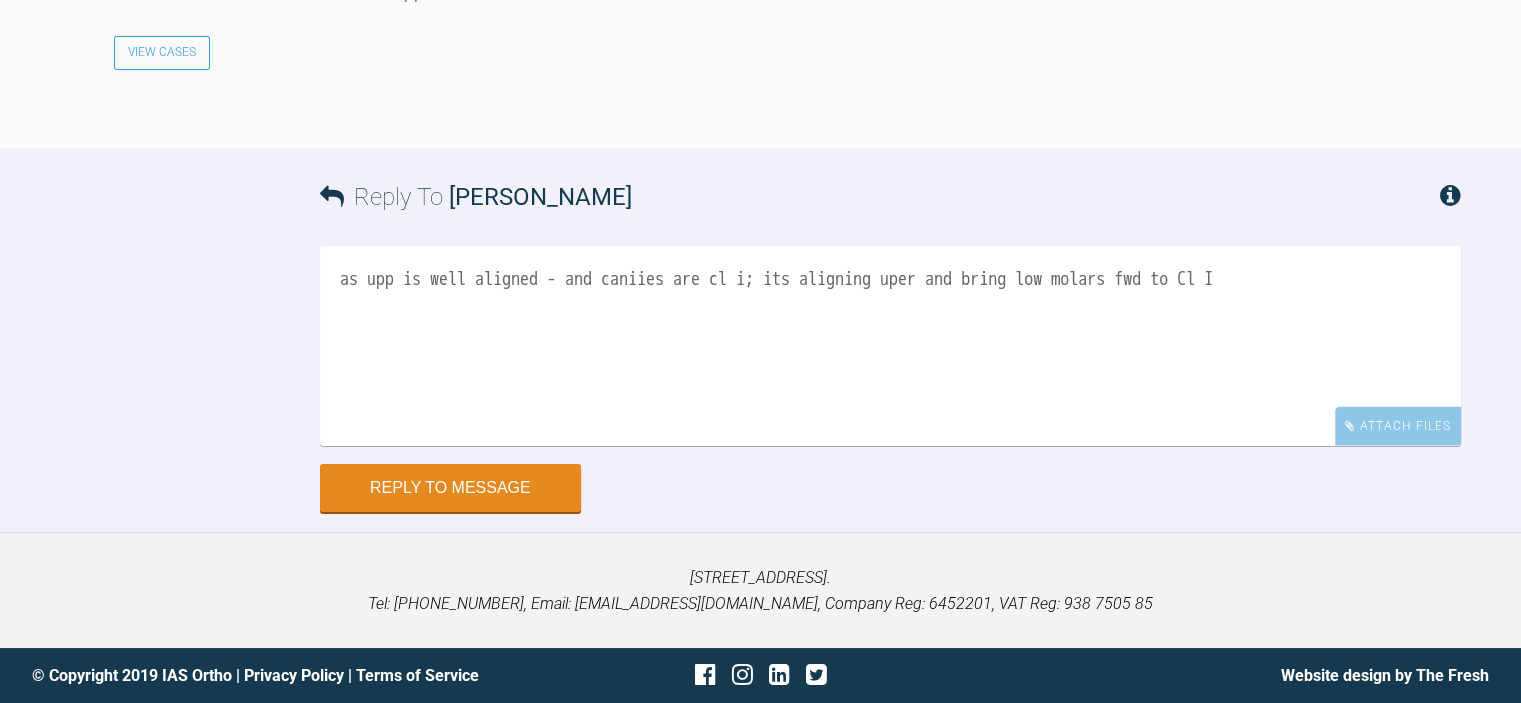 click on "as upp is well aligned - and caniies are cl i; its aligning uper and bring low molars fwd to Cl I" at bounding box center [890, 346] 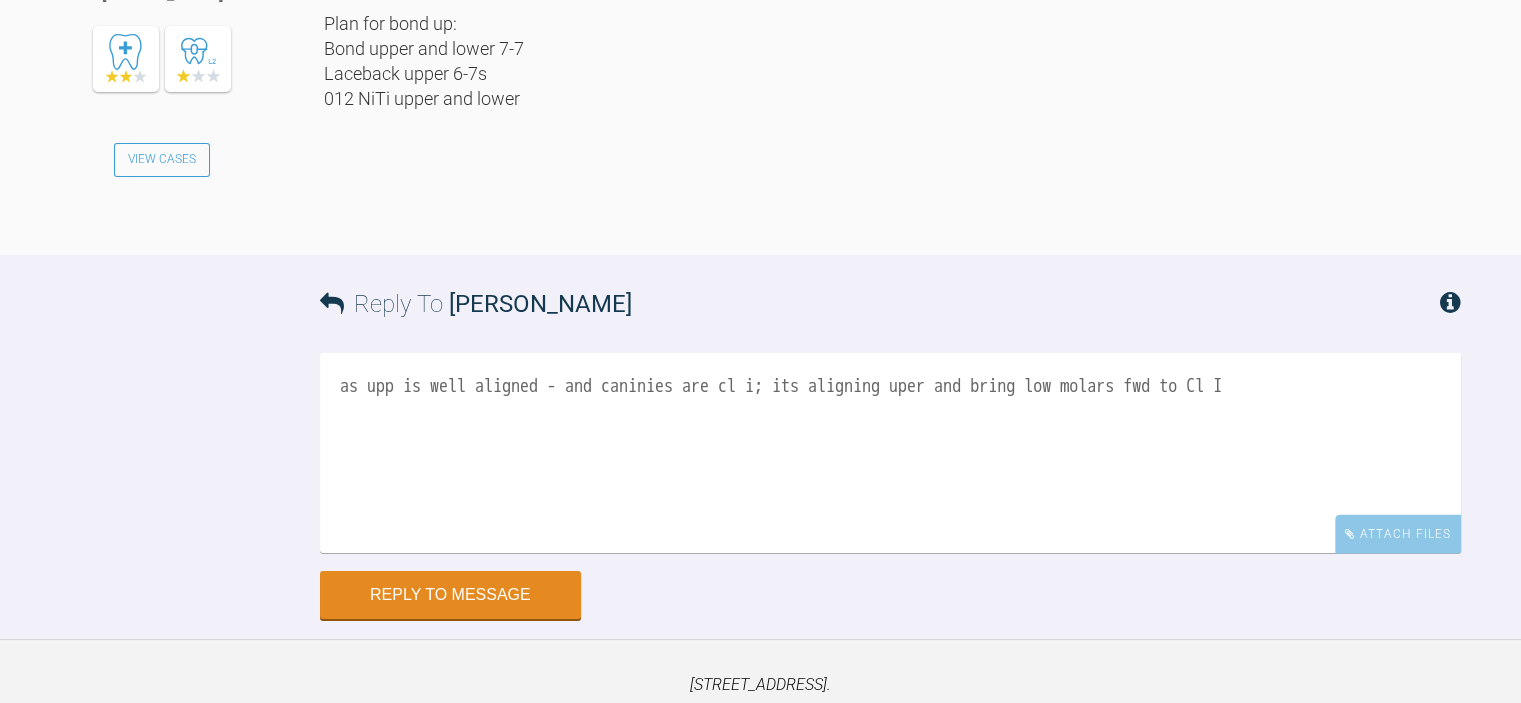 scroll, scrollTop: 3844, scrollLeft: 0, axis: vertical 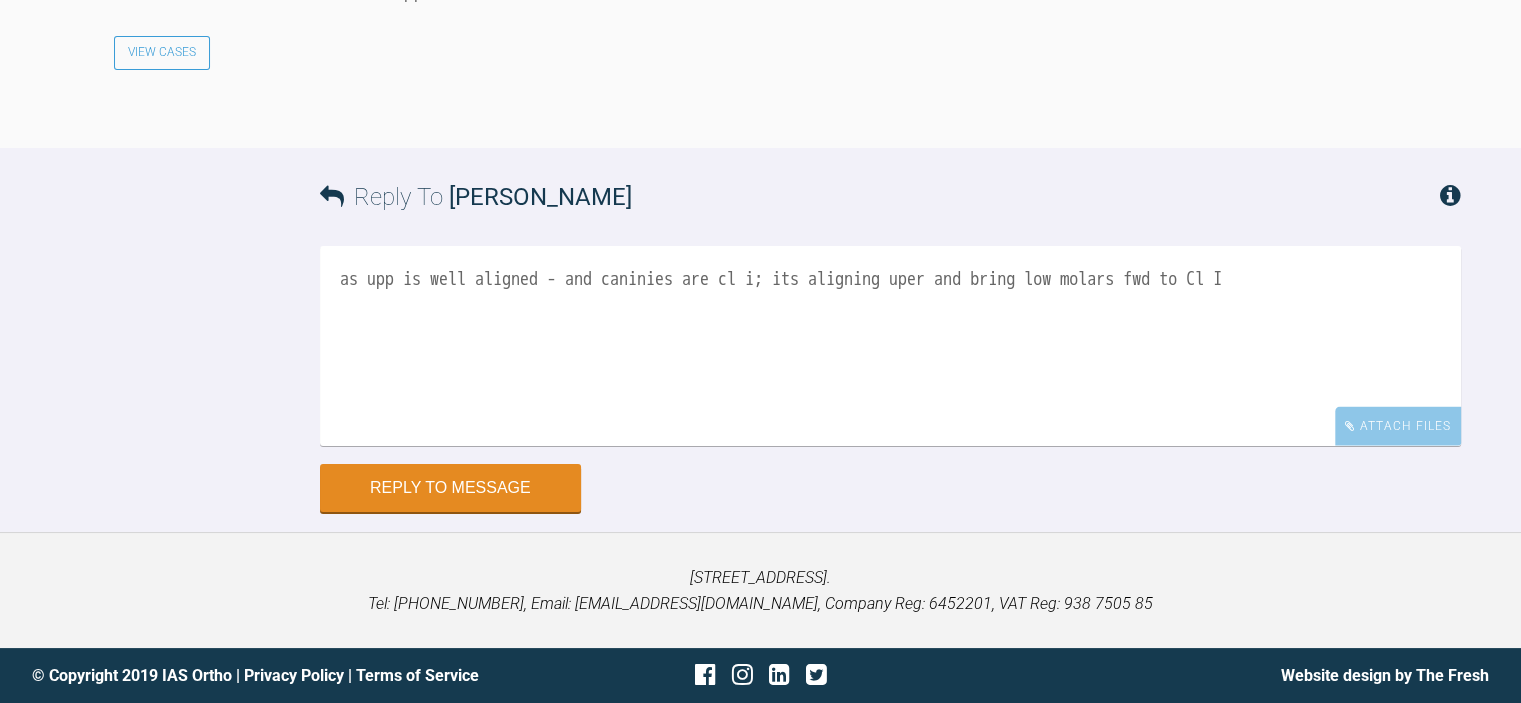 click on "as upp is well aligned - and caninies are cl i; its aligning uper and bring low molars fwd to Cl I" at bounding box center [890, 346] 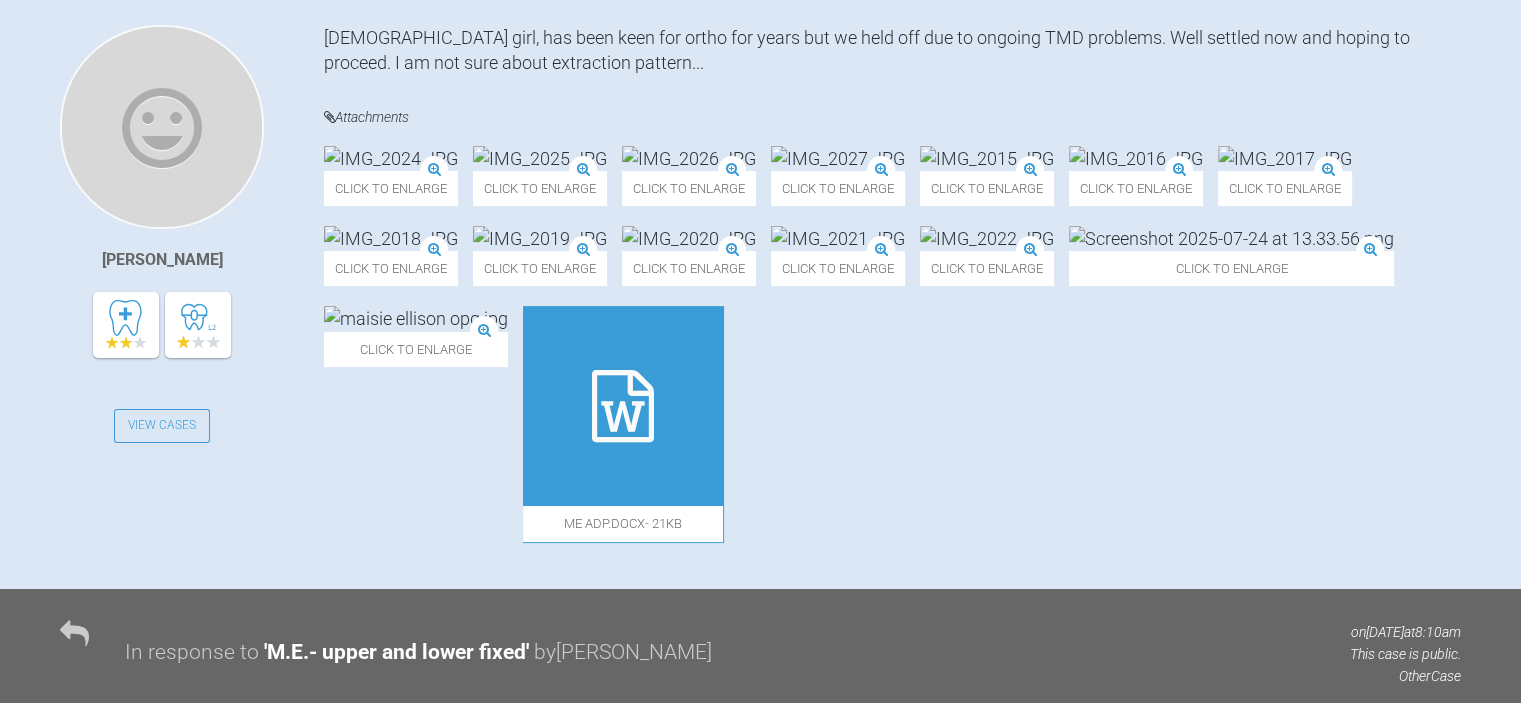 scroll, scrollTop: 544, scrollLeft: 0, axis: vertical 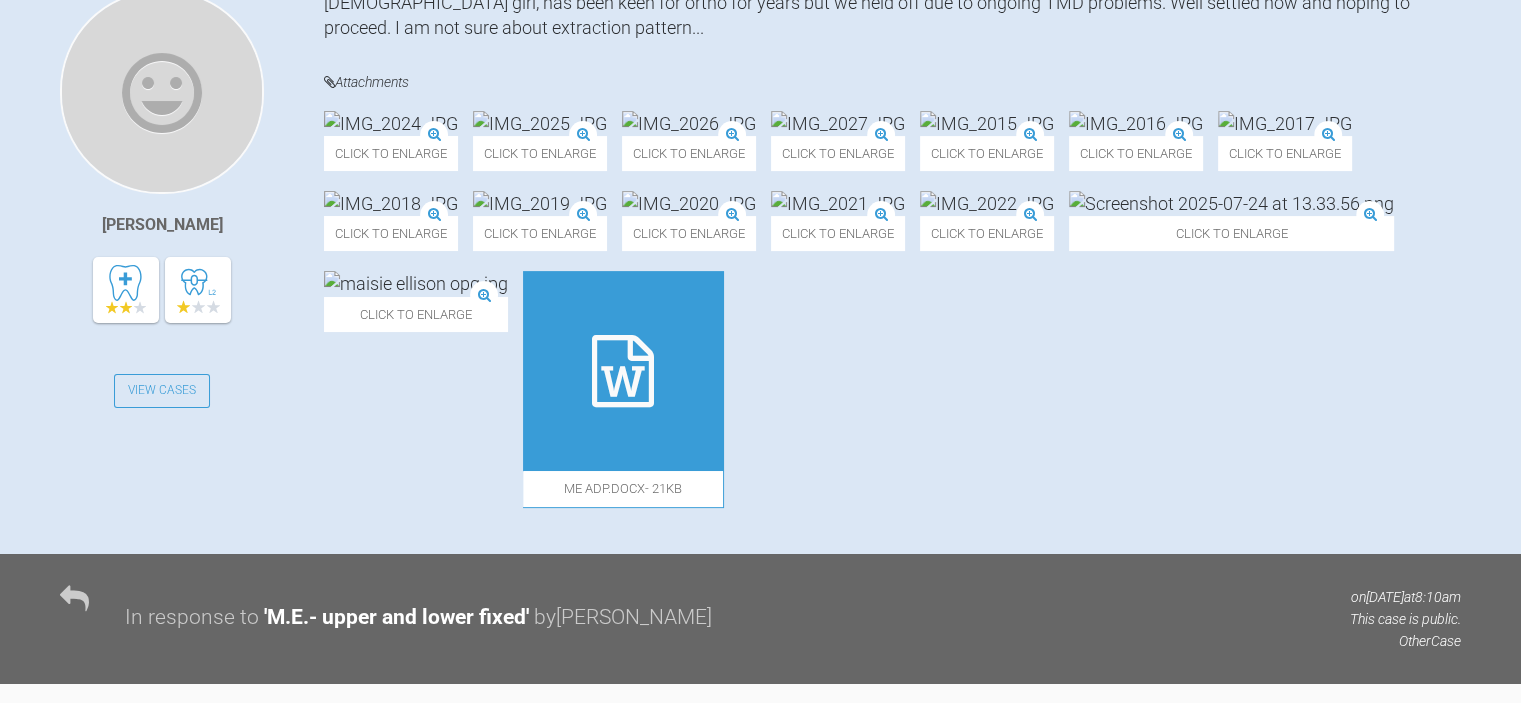 click at bounding box center [1231, 203] 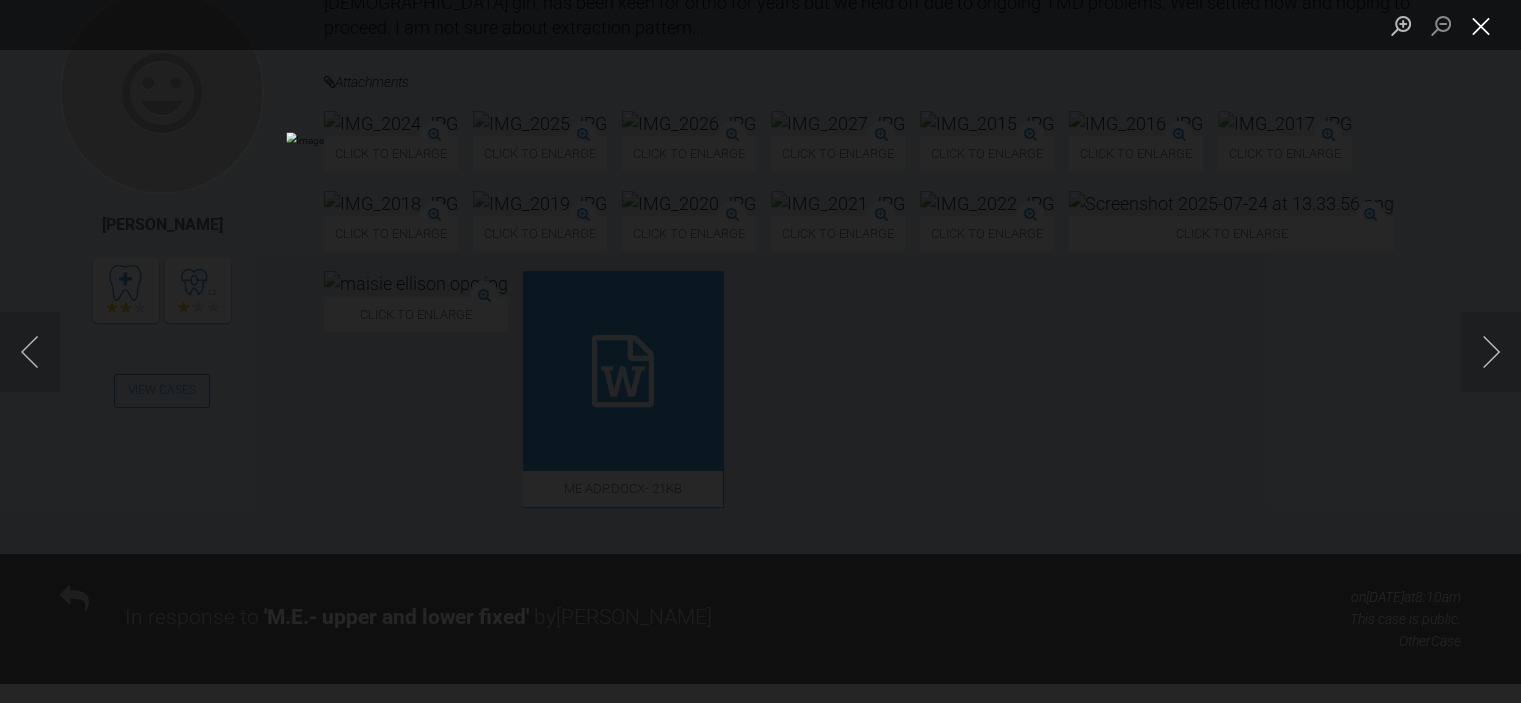 click at bounding box center (1481, 25) 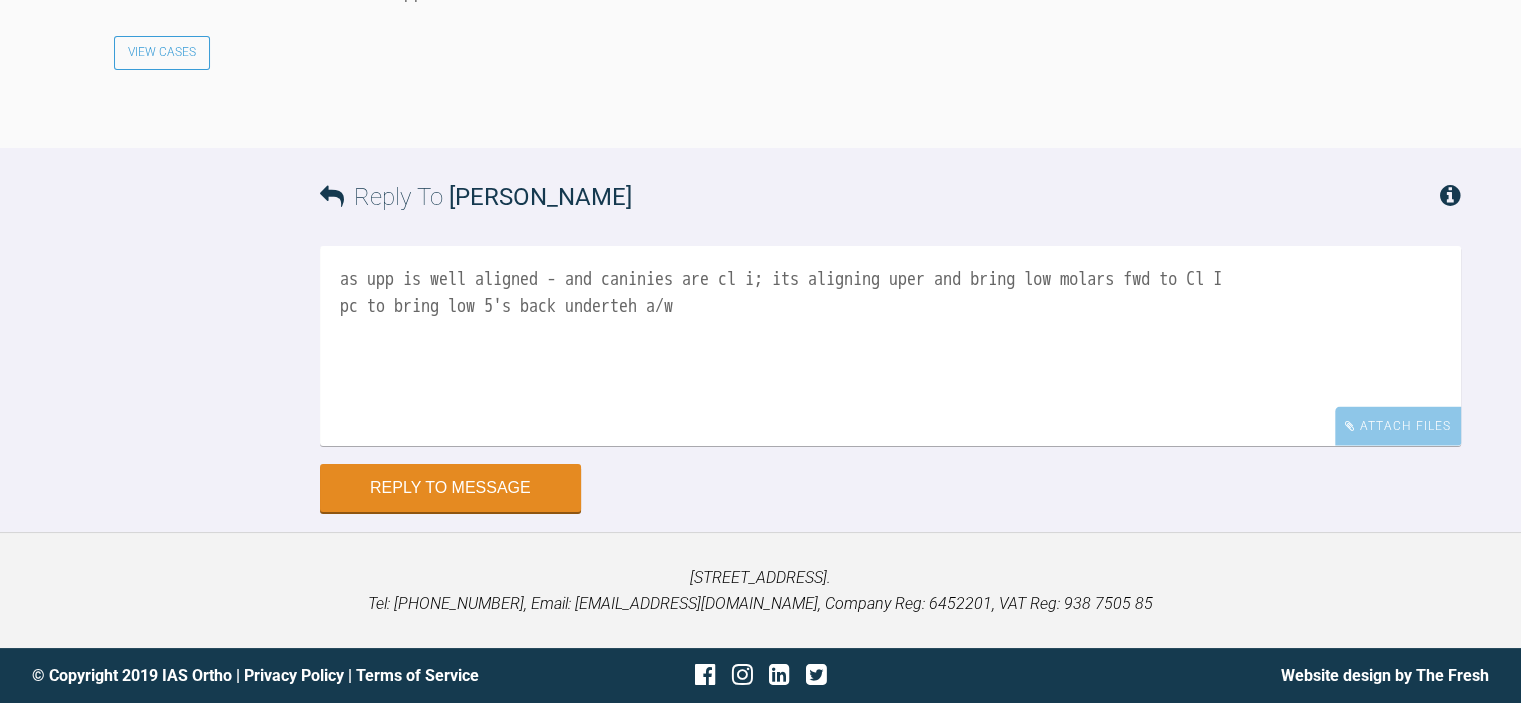 scroll, scrollTop: 4044, scrollLeft: 0, axis: vertical 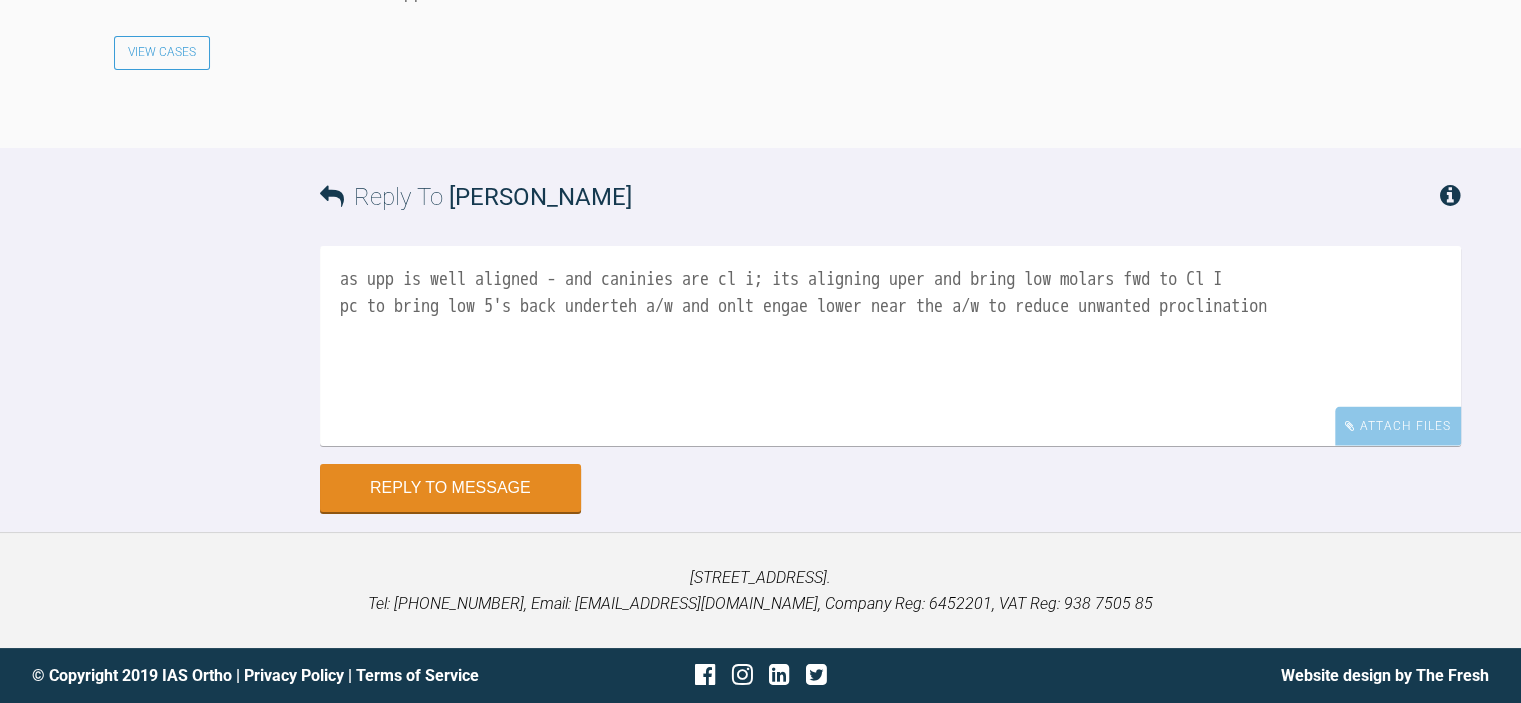 drag, startPoint x: 374, startPoint y: 303, endPoint x: 344, endPoint y: 304, distance: 30.016663 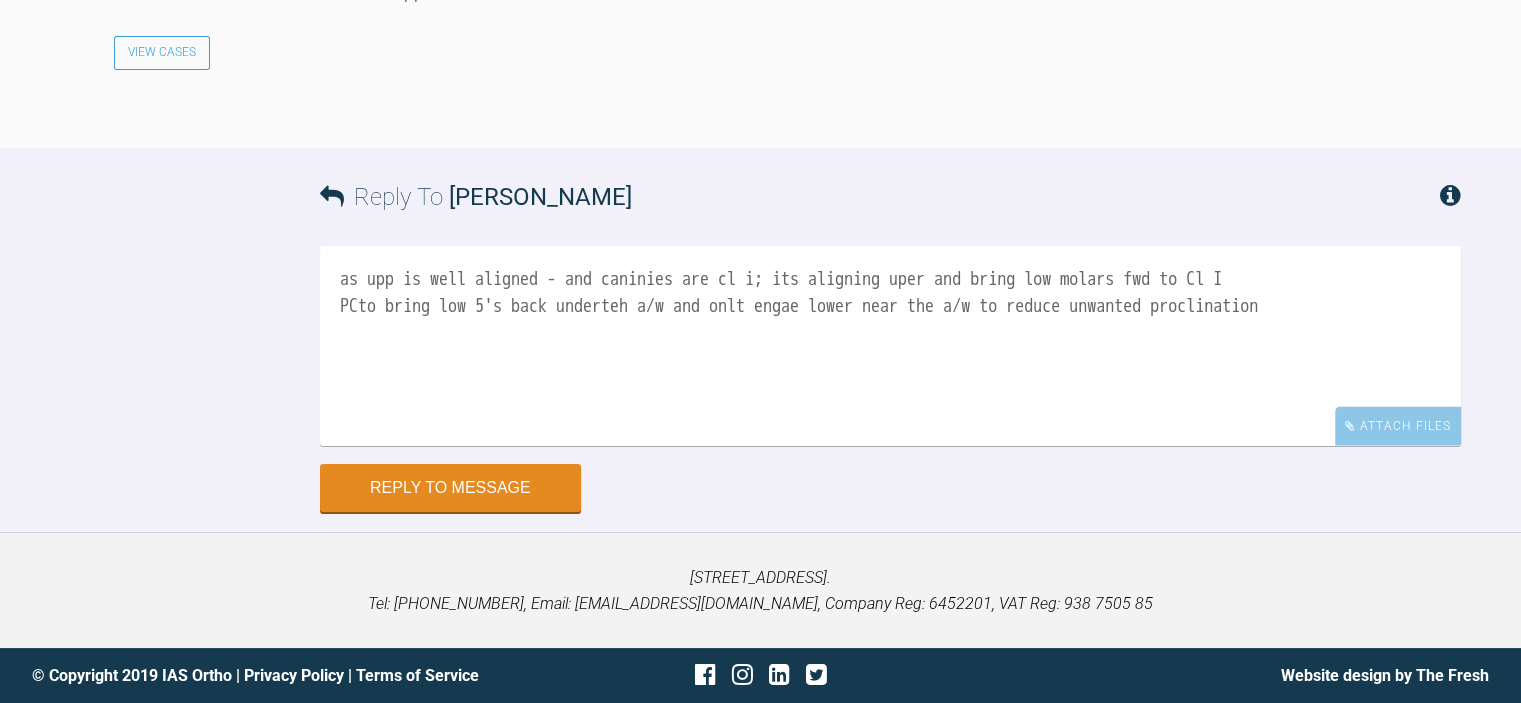 click on "as upp is well aligned - and caninies are cl i; its aligning uper and bring low molars fwd to Cl I
PCto bring low 5's back underteh a/w and onlt engae lower near the a/w to reduce unwanted proclination" at bounding box center [890, 346] 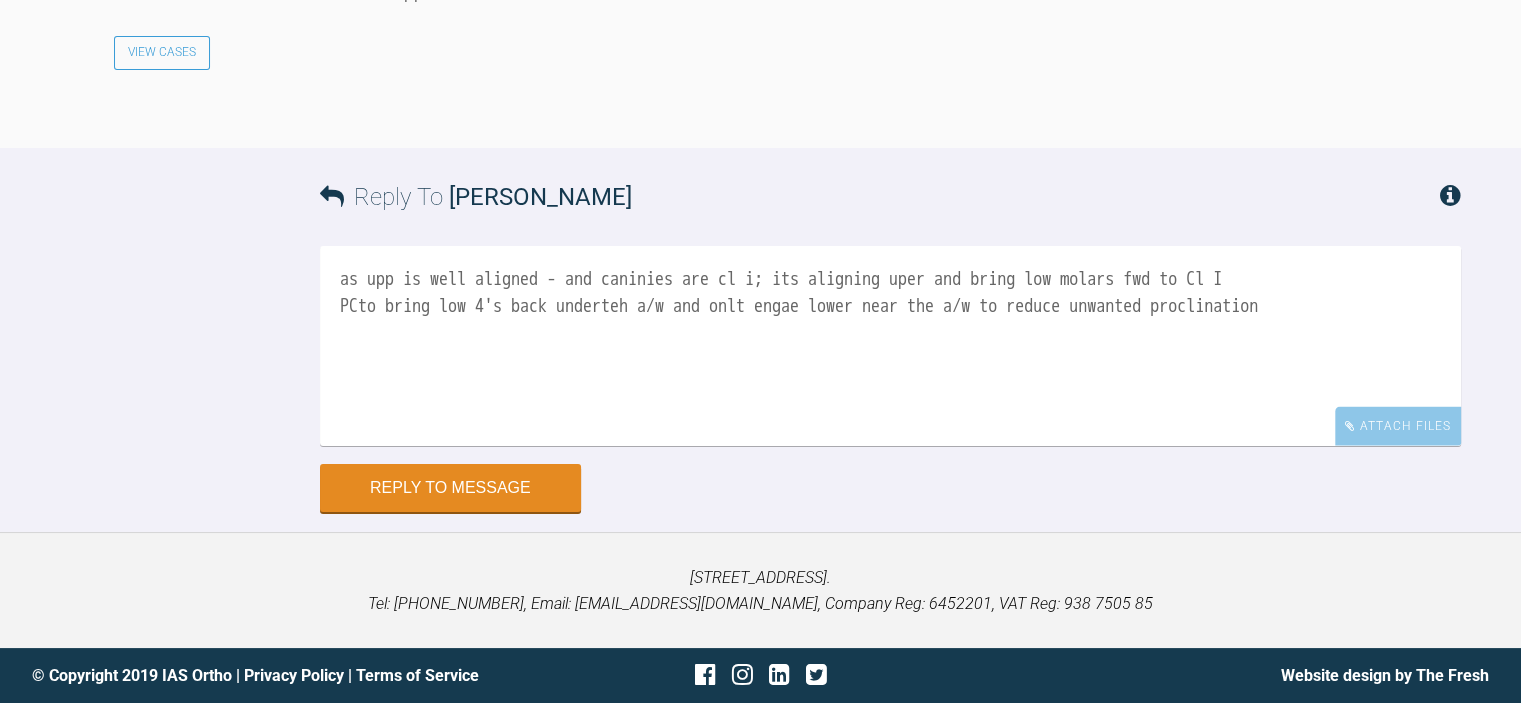 click on "as upp is well aligned - and caninies are cl i; its aligning uper and bring low molars fwd to Cl I
PCto bring low 4's back underteh a/w and onlt engae lower near the a/w to reduce unwanted proclination" at bounding box center [890, 346] 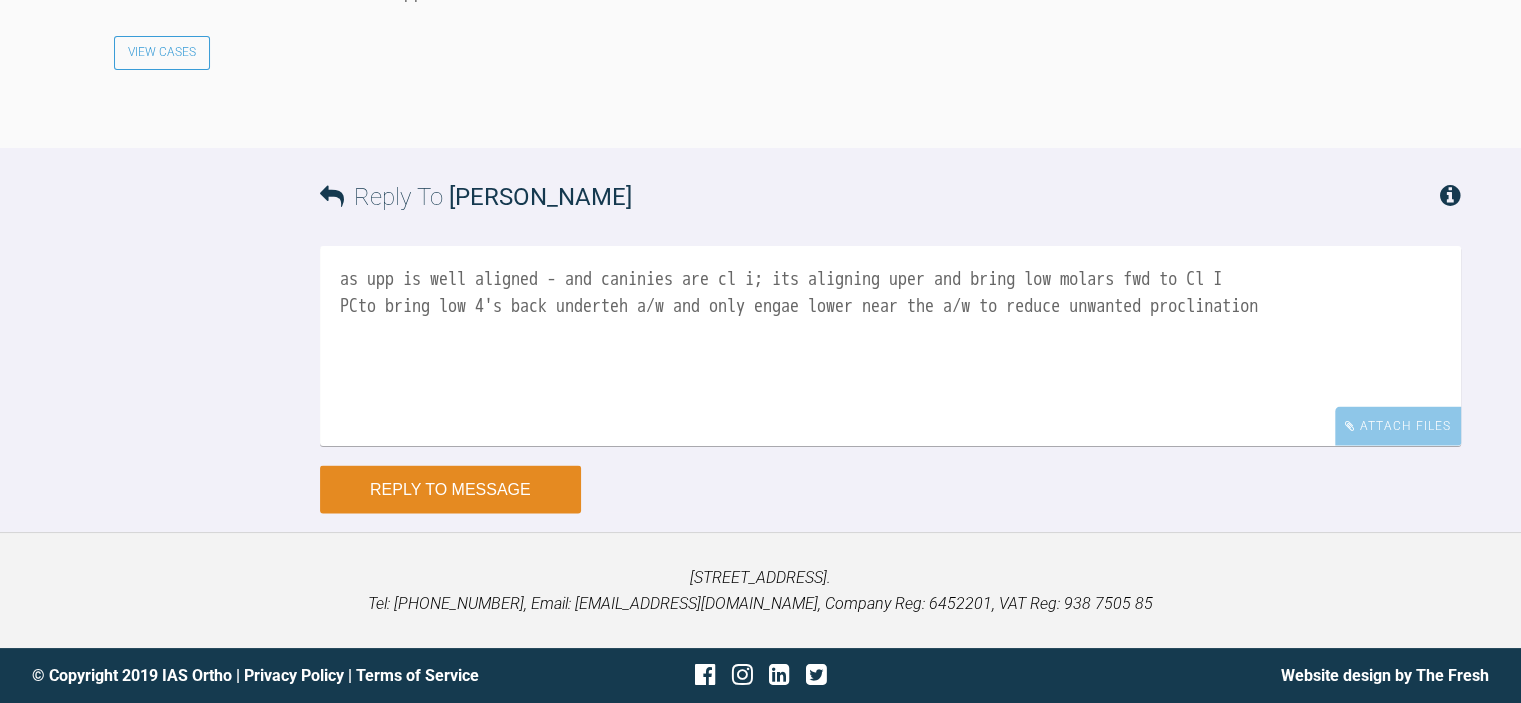 type on "as upp is well aligned - and caninies are cl i; its aligning uper and bring low molars fwd to Cl I
PCto bring low 4's back underteh a/w and only engae lower near the a/w to reduce unwanted proclination" 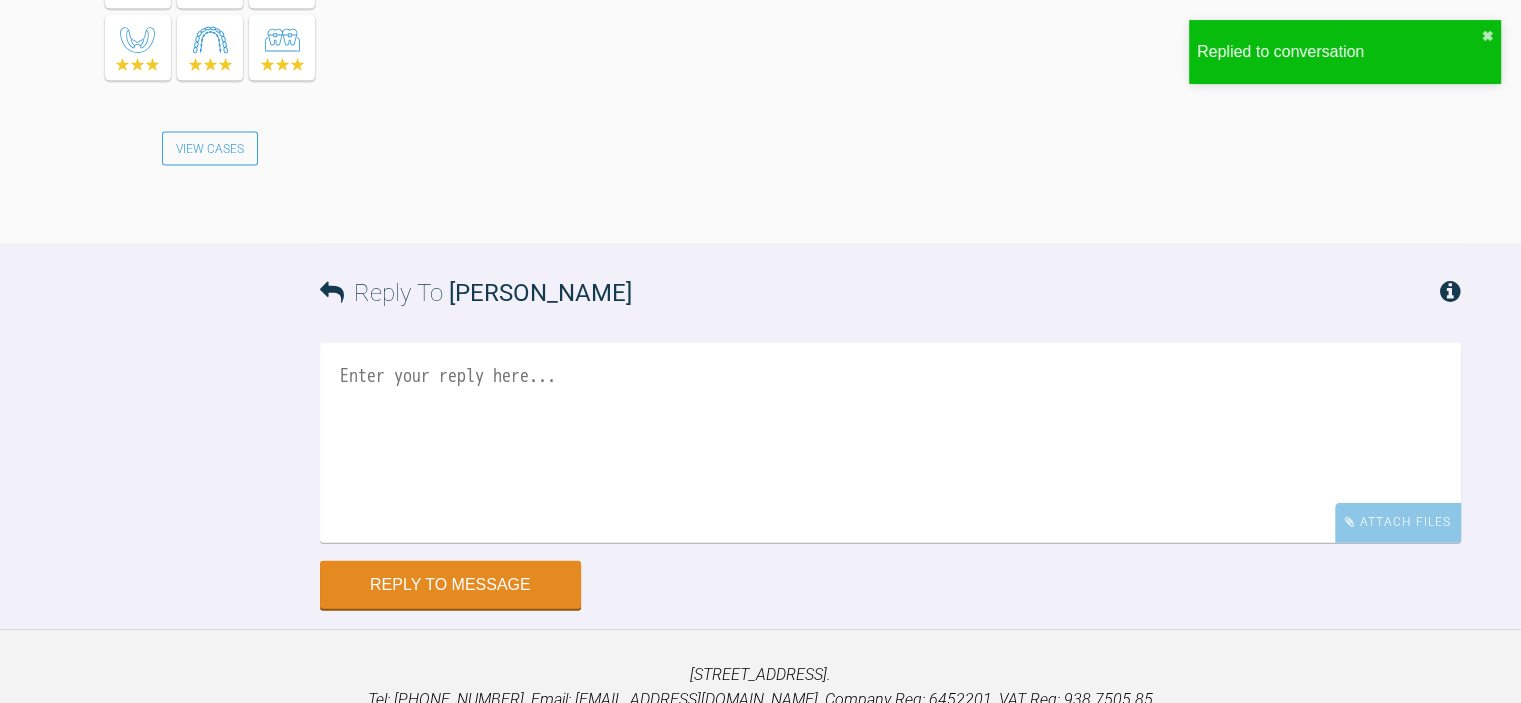 scroll, scrollTop: 4532, scrollLeft: 0, axis: vertical 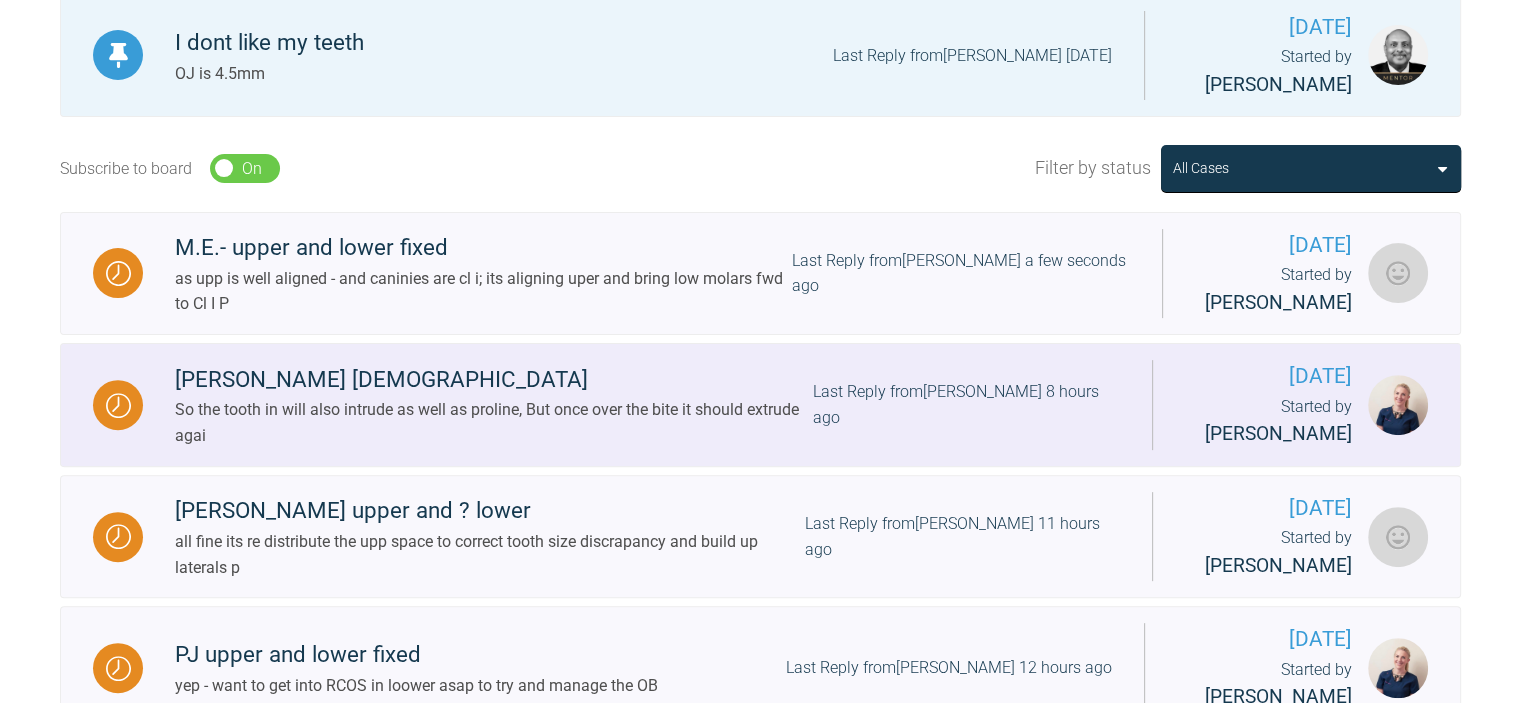 click on "Last Reply from  Olivia Nixon   8 hours ago" at bounding box center [966, 404] 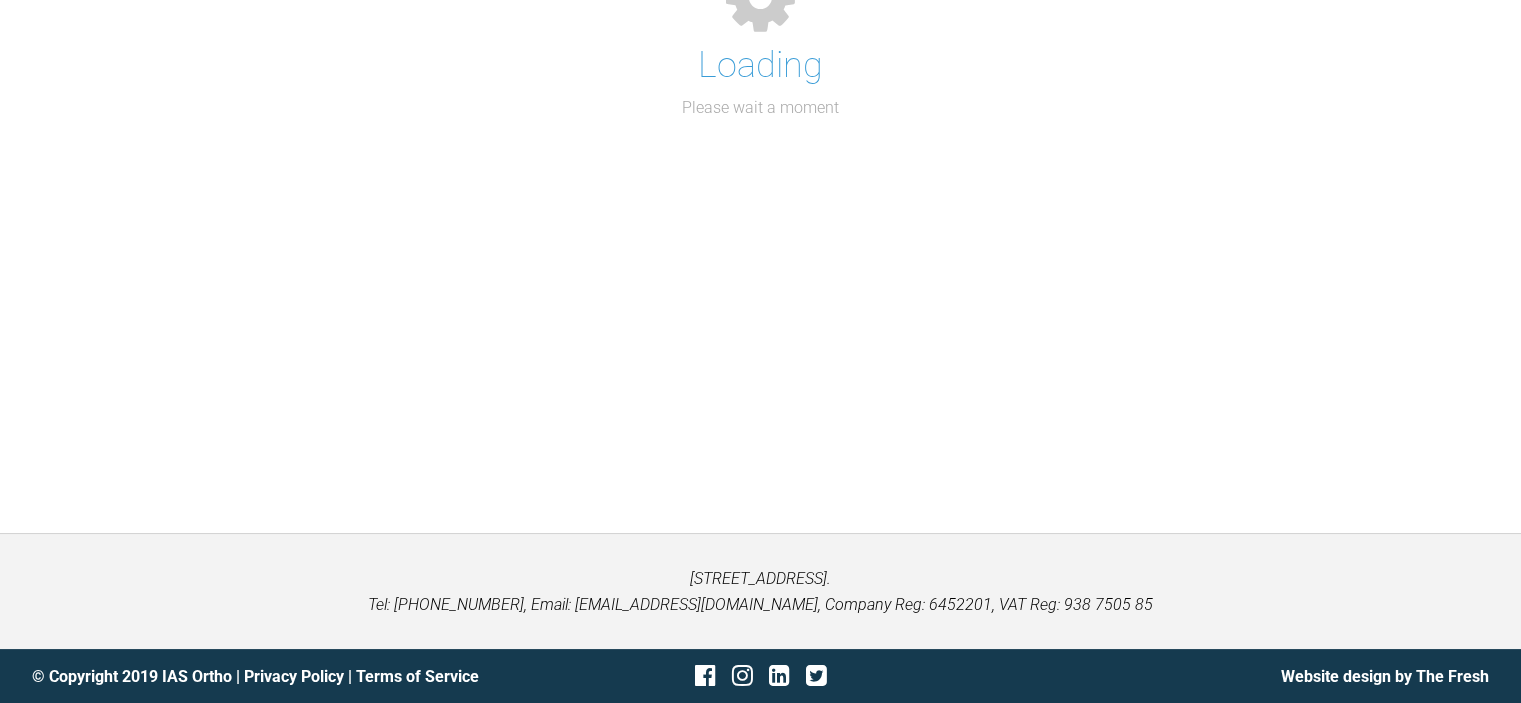 scroll, scrollTop: 602, scrollLeft: 0, axis: vertical 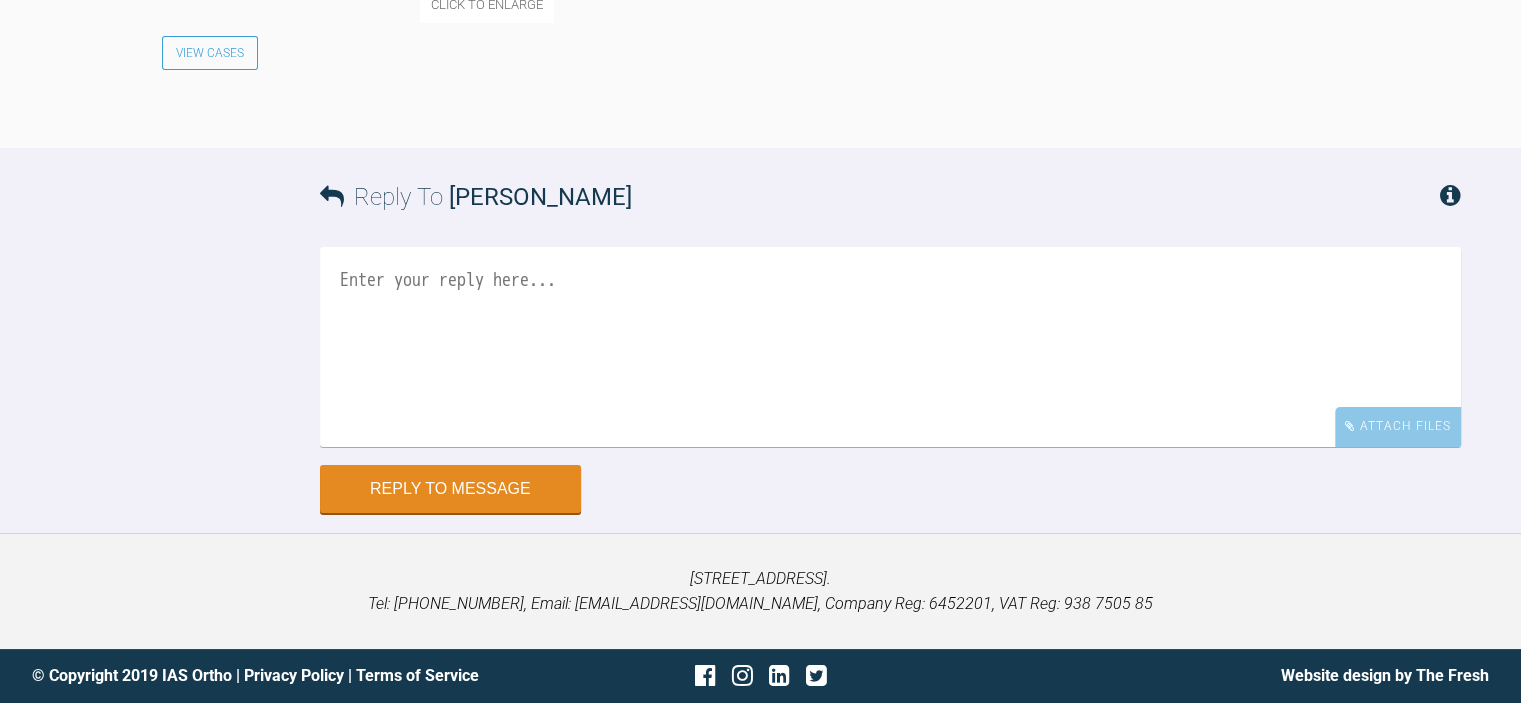 click at bounding box center (487, -26) 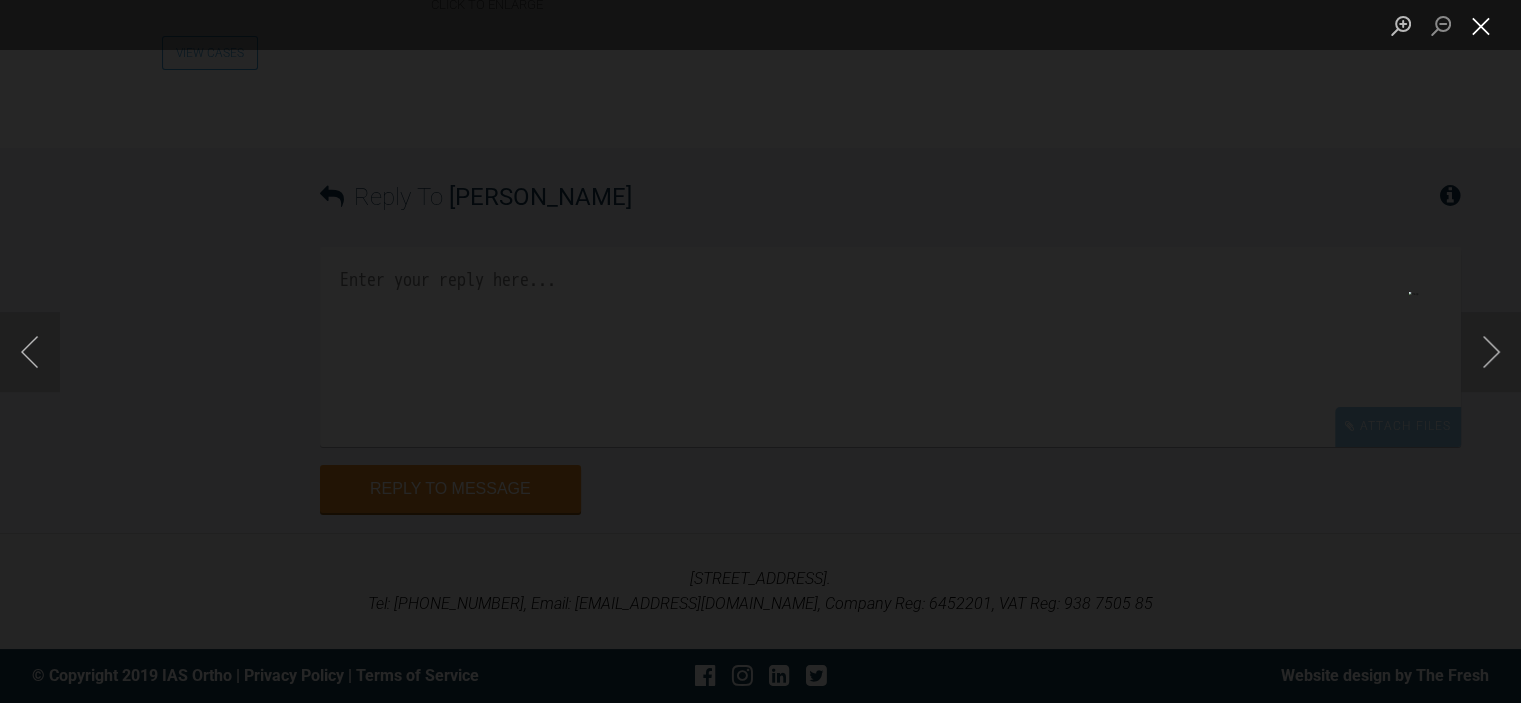 click at bounding box center [1481, 25] 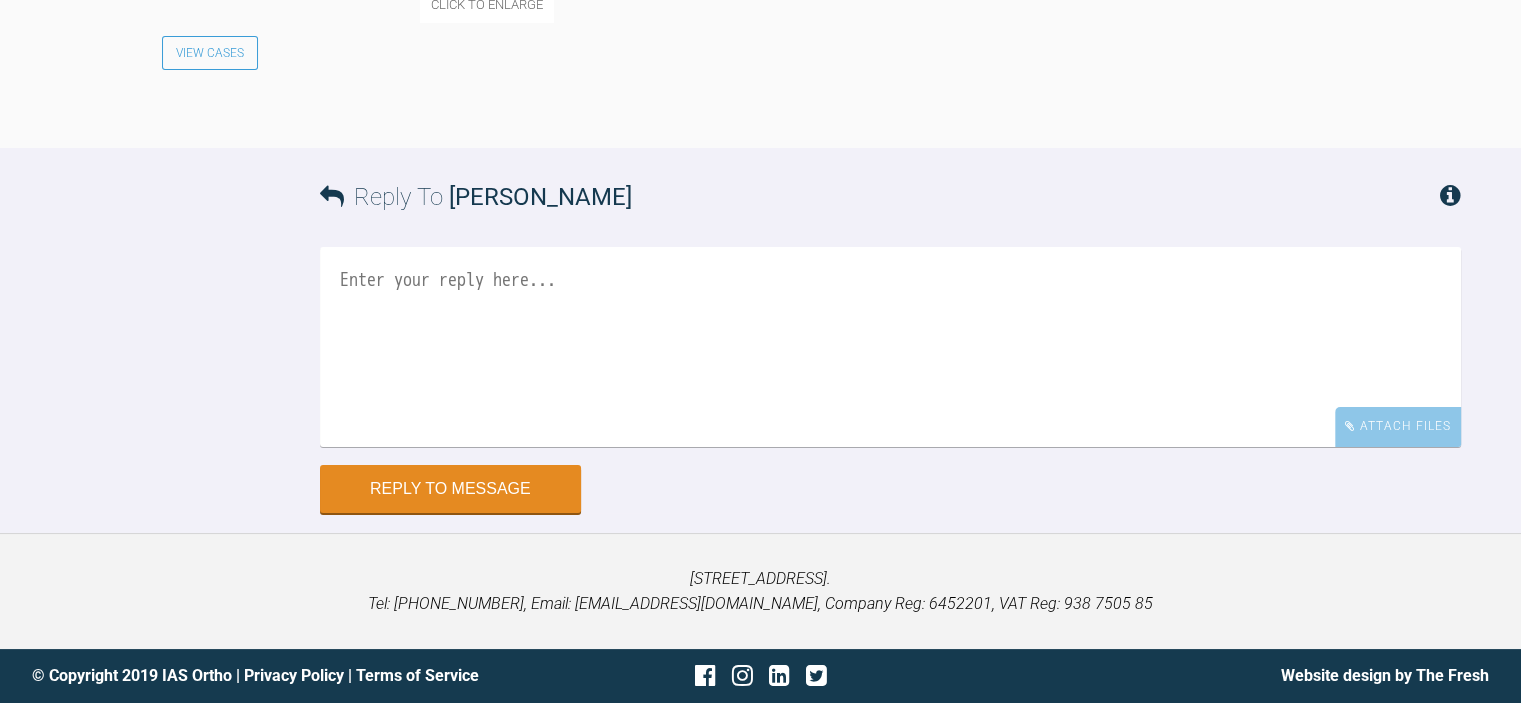 scroll, scrollTop: 7835, scrollLeft: 0, axis: vertical 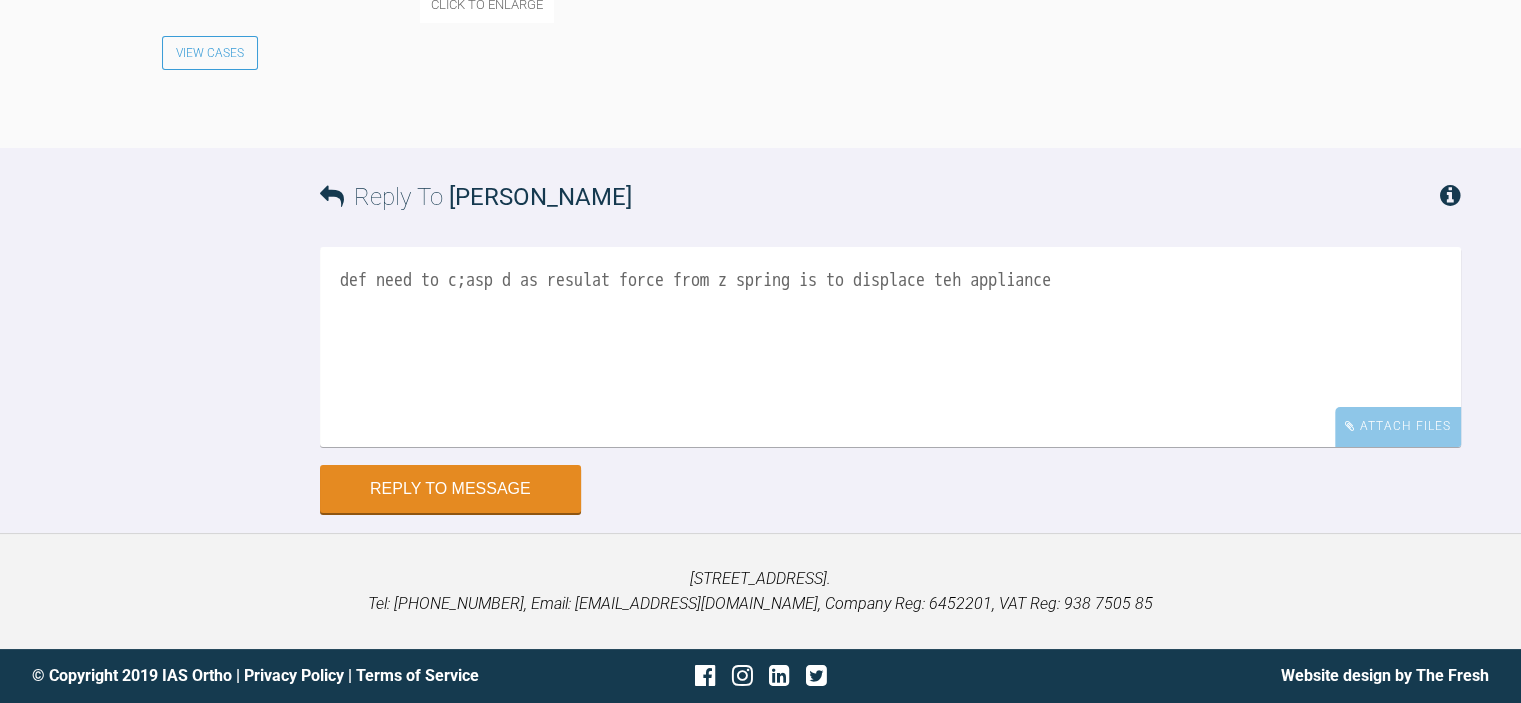 drag, startPoint x: 477, startPoint y: 279, endPoint x: 473, endPoint y: 291, distance: 12.649111 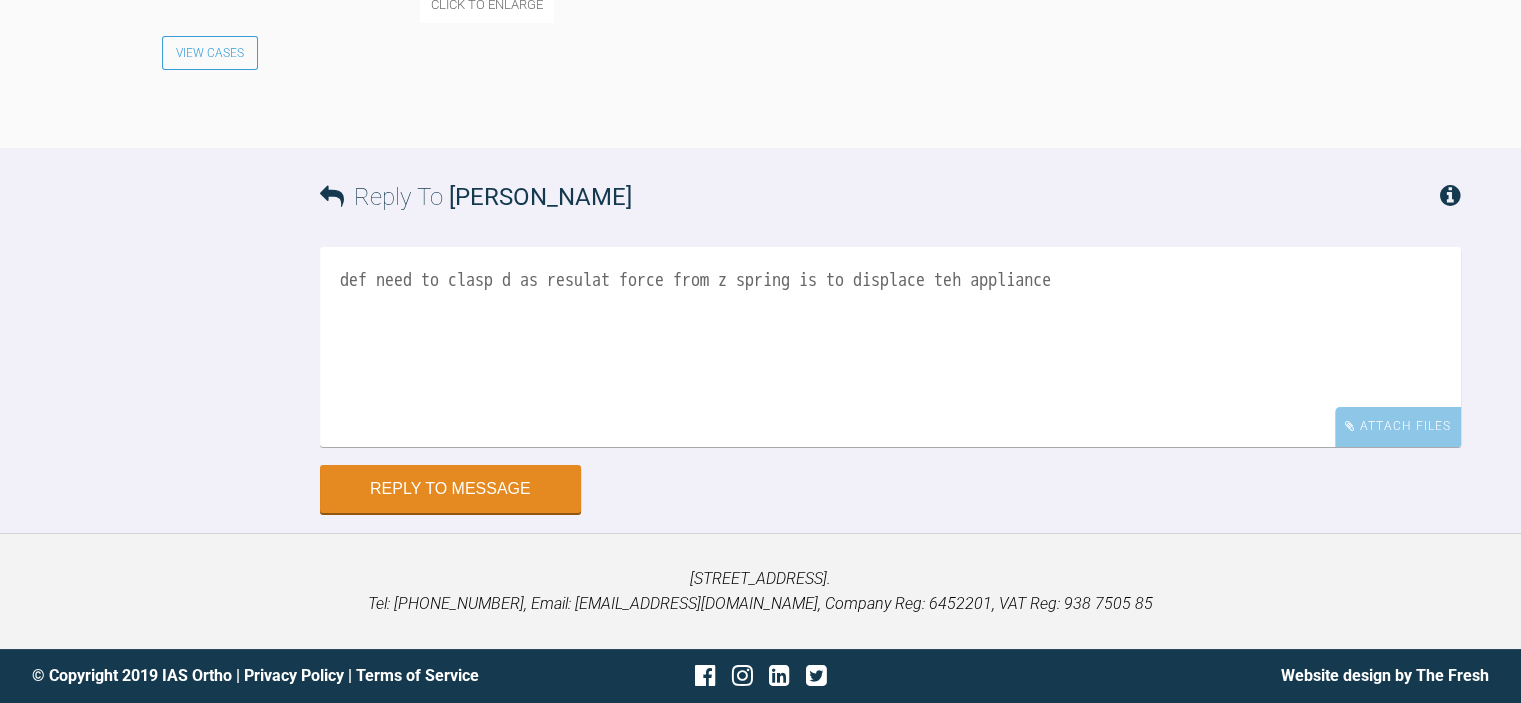 click on "def need to clasp d as resulat force from z spring is to displace teh appliance" at bounding box center (890, 347) 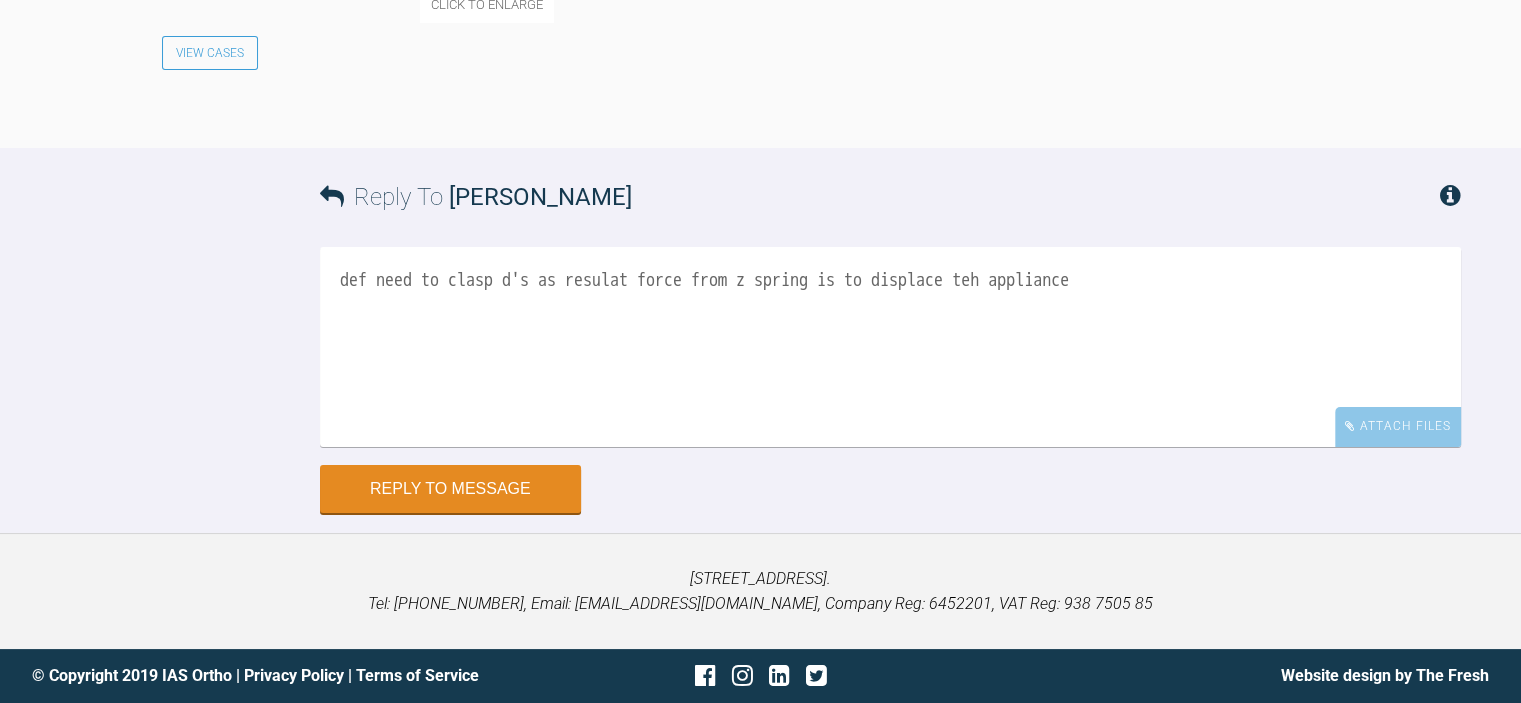 click on "def need to clasp d's as resulat force from z spring is to displace teh appliance" at bounding box center [890, 347] 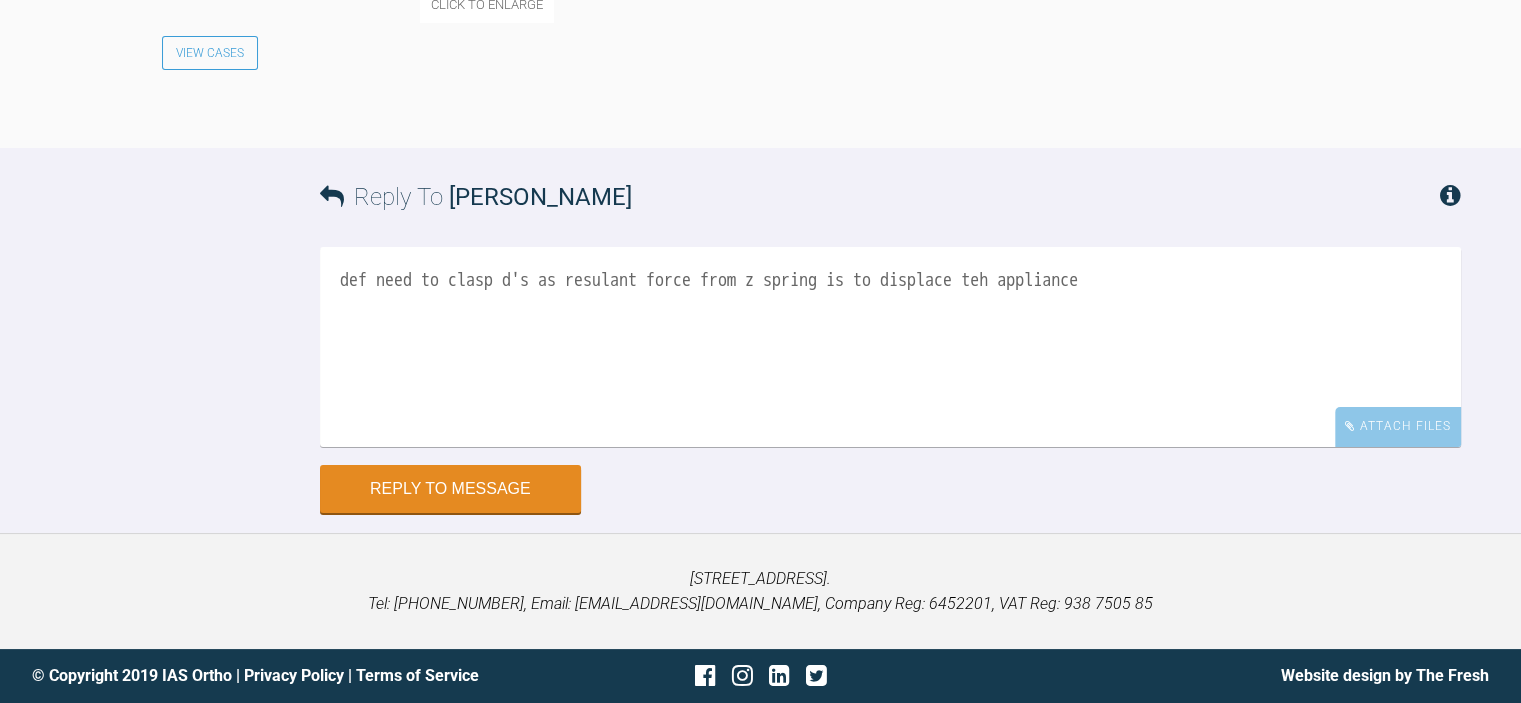 click on "def need to clasp d's as resulant force from z spring is to displace teh appliance" at bounding box center (890, 347) 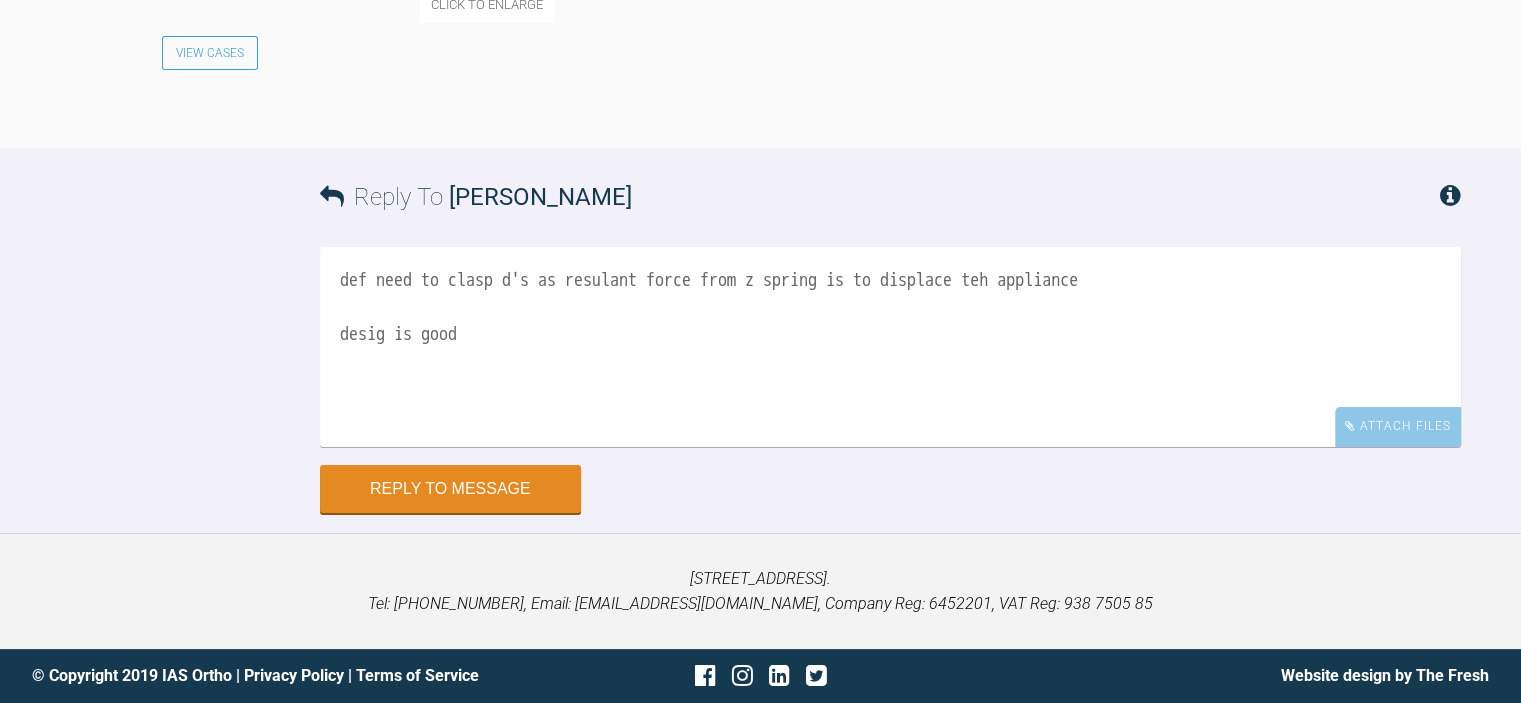 click on "def need to clasp d's as resulant force from z spring is to displace teh appliance
desig is good" at bounding box center [890, 347] 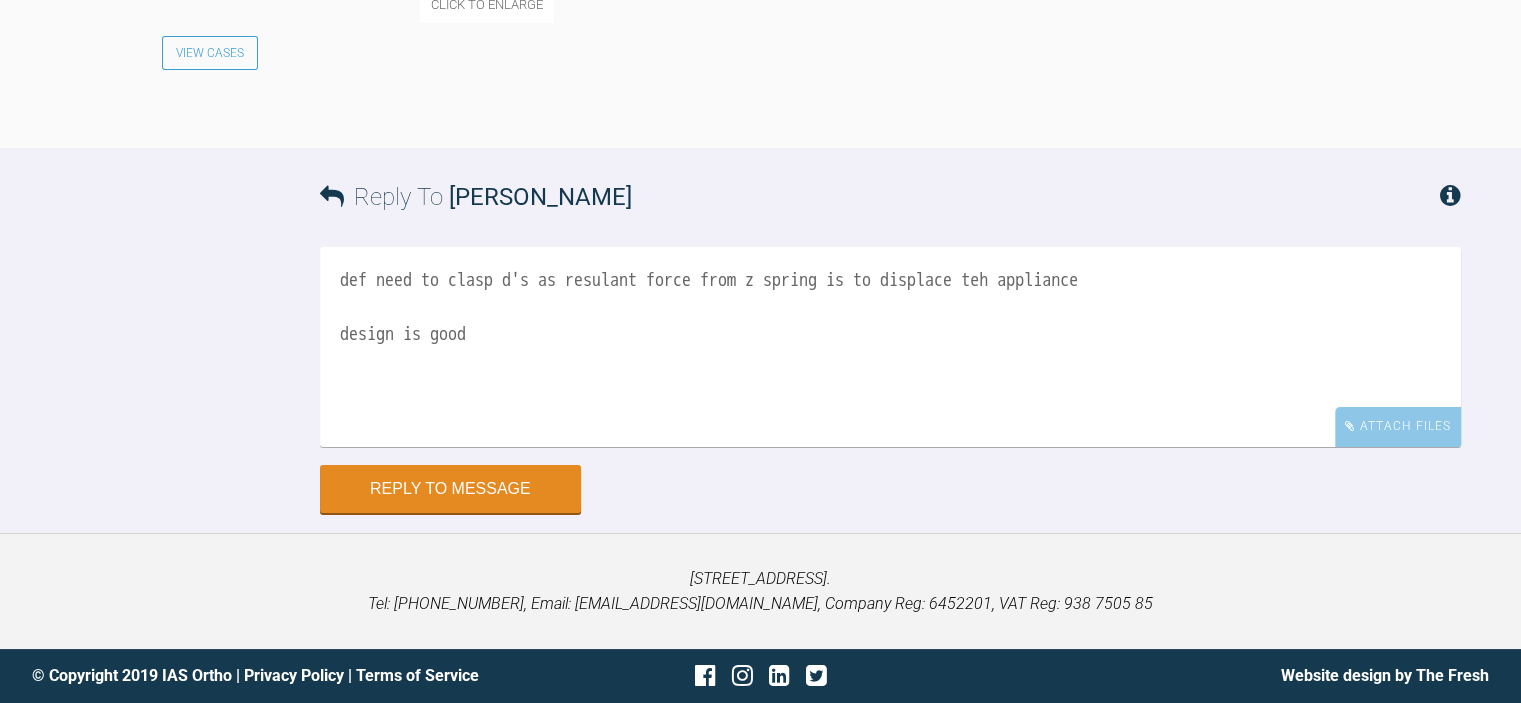 type on "def need to clasp d's as resulant force from z spring is to displace teh appliance
design is good" 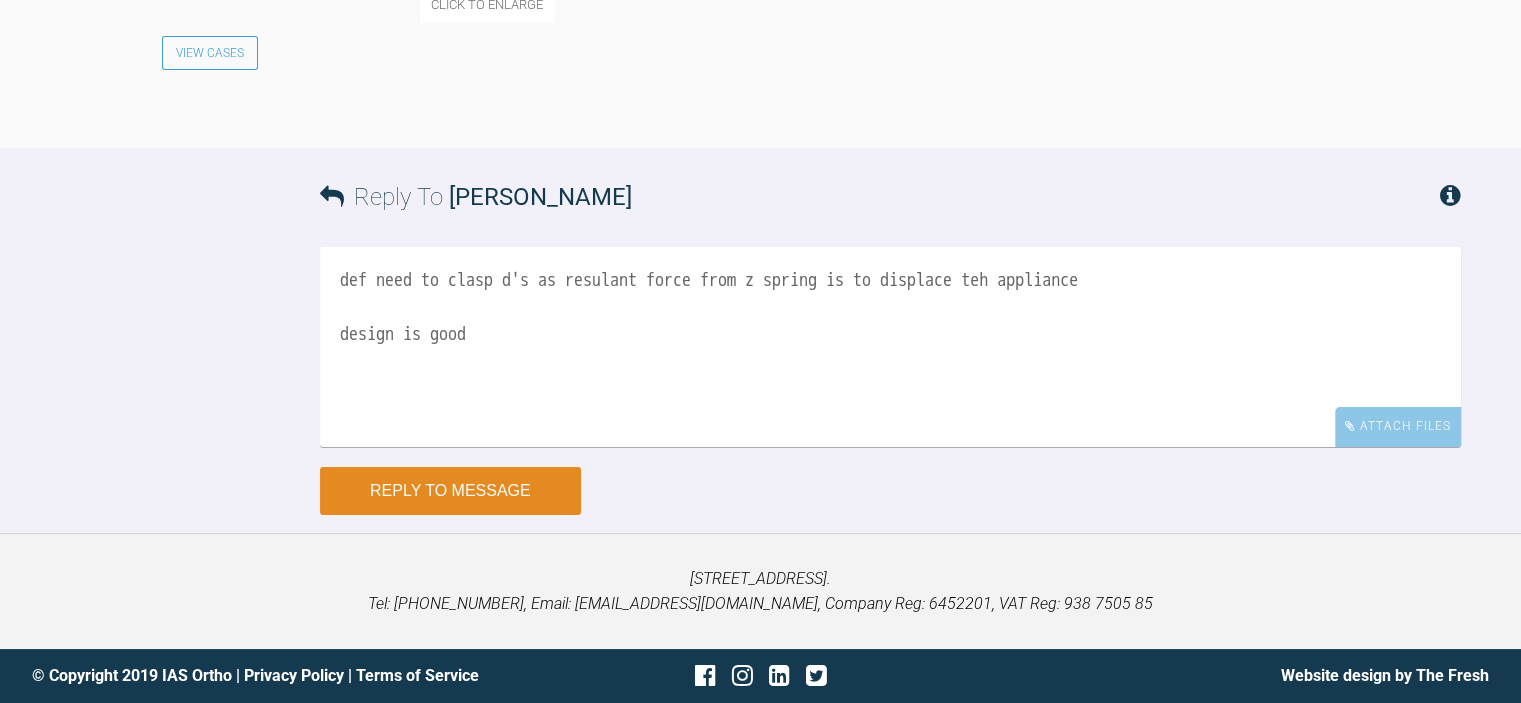 click on "Reply to Message" at bounding box center [450, 491] 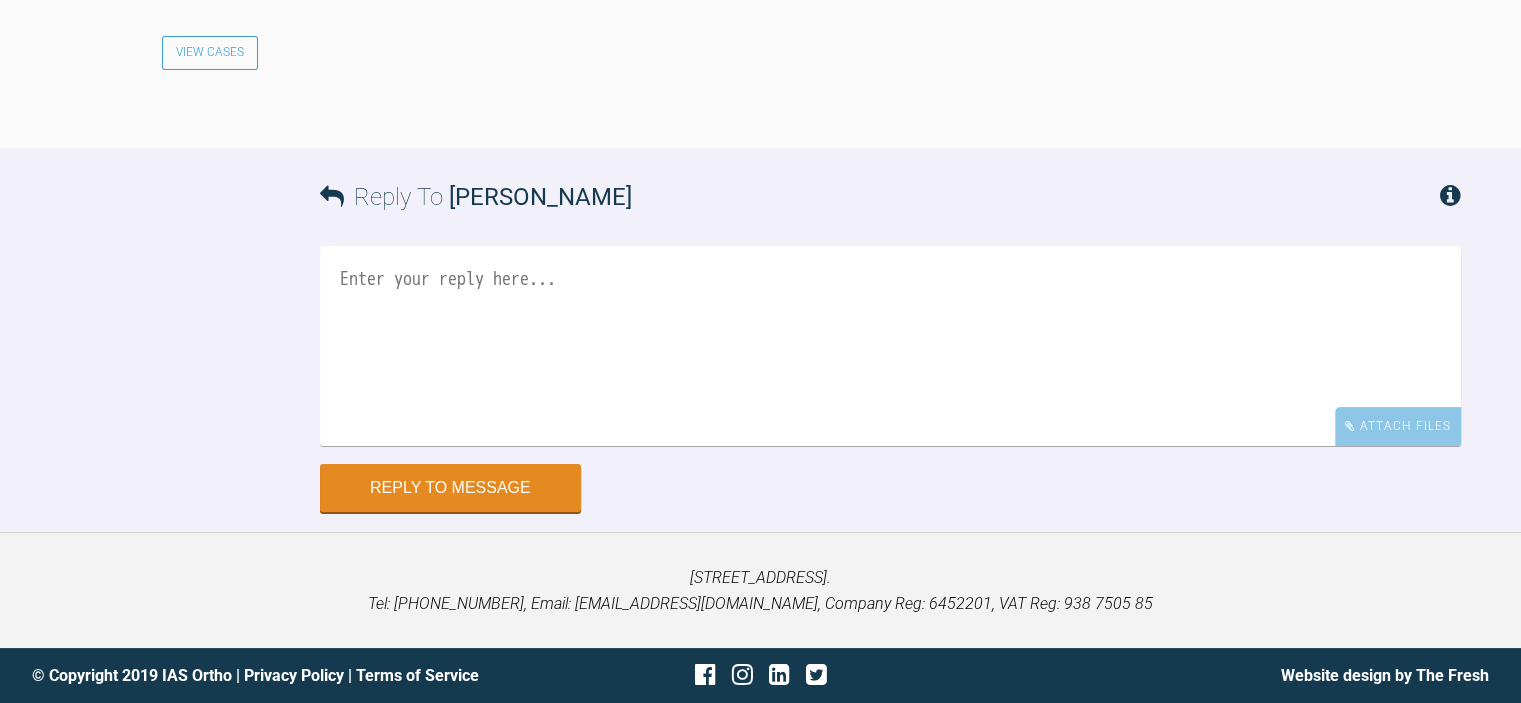 scroll, scrollTop: 8323, scrollLeft: 0, axis: vertical 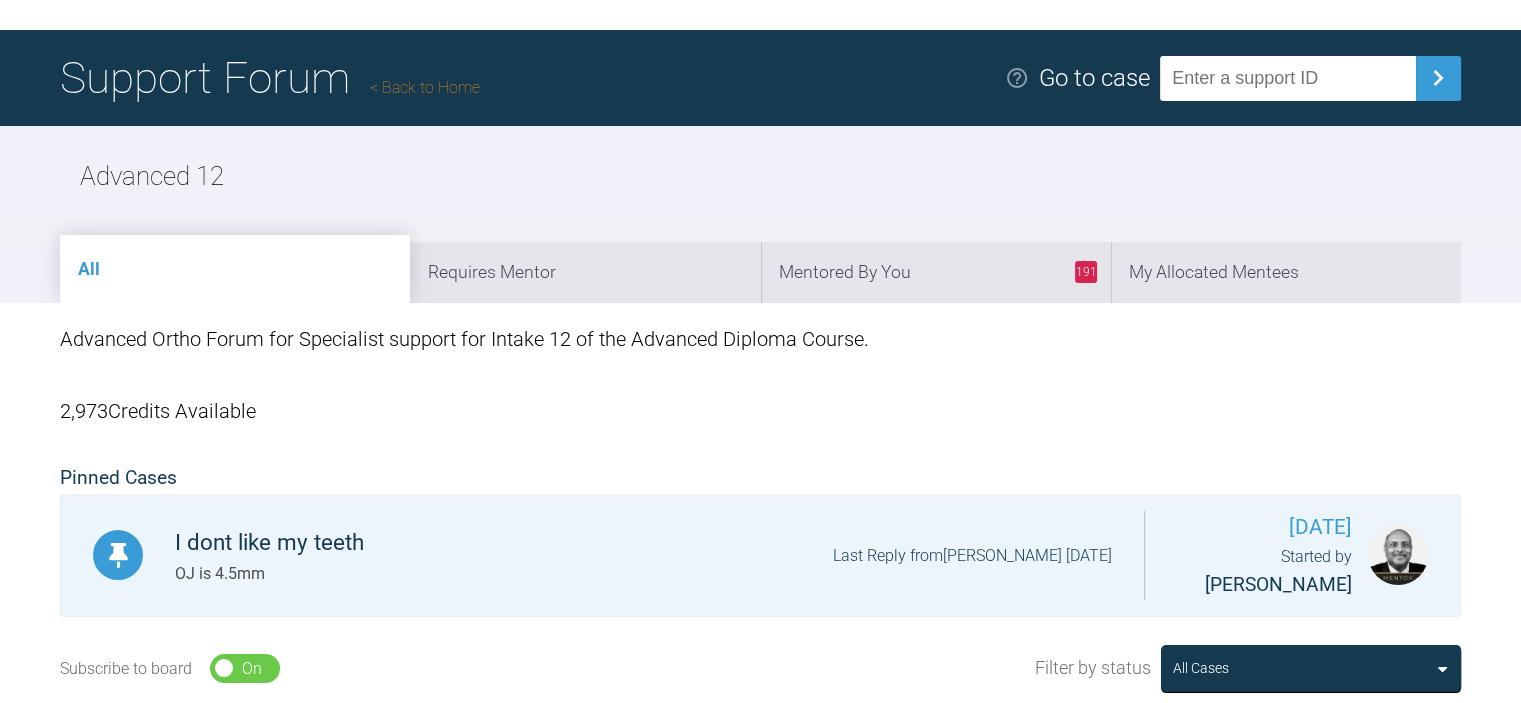 click on "Back to Home" at bounding box center [425, 87] 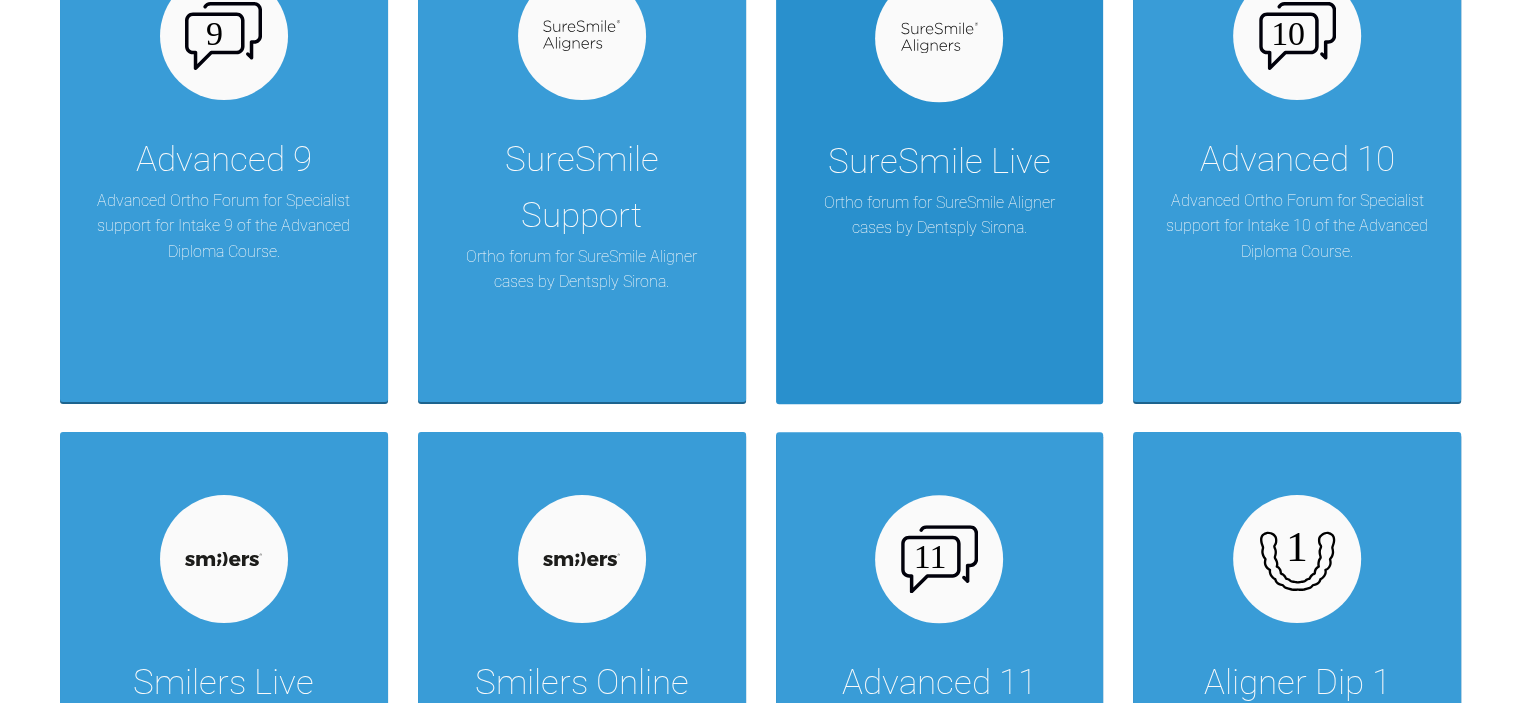 scroll, scrollTop: 2502, scrollLeft: 0, axis: vertical 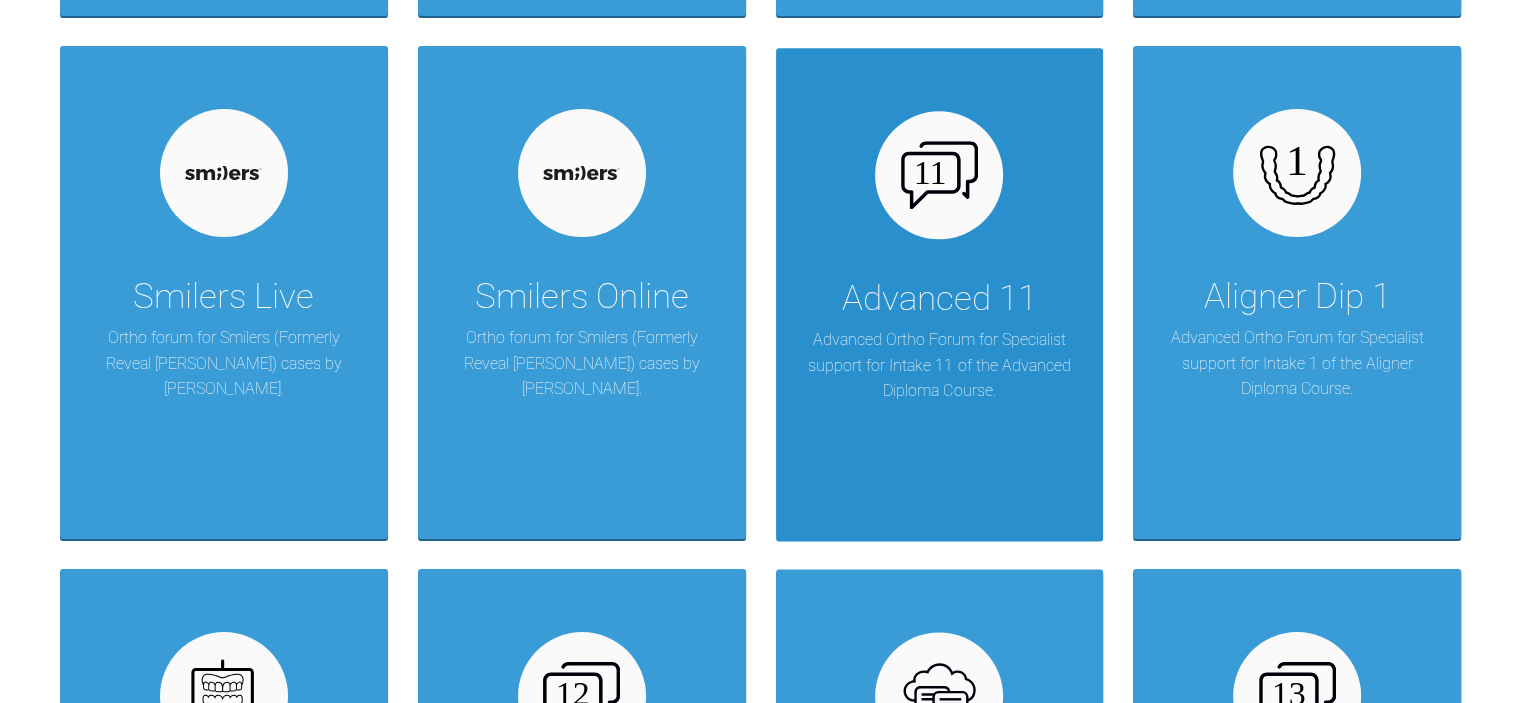 click on "Advanced 11" at bounding box center [939, 299] 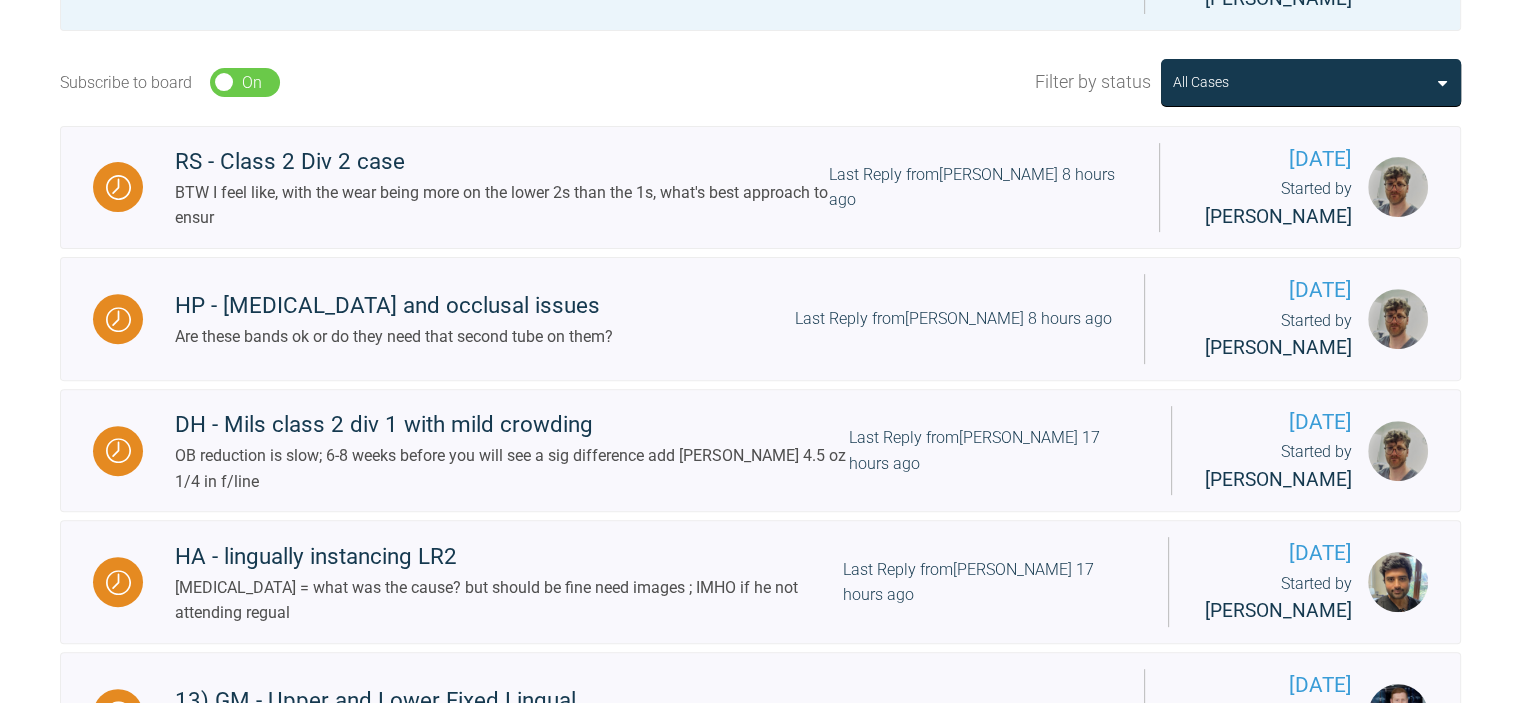 scroll, scrollTop: 602, scrollLeft: 0, axis: vertical 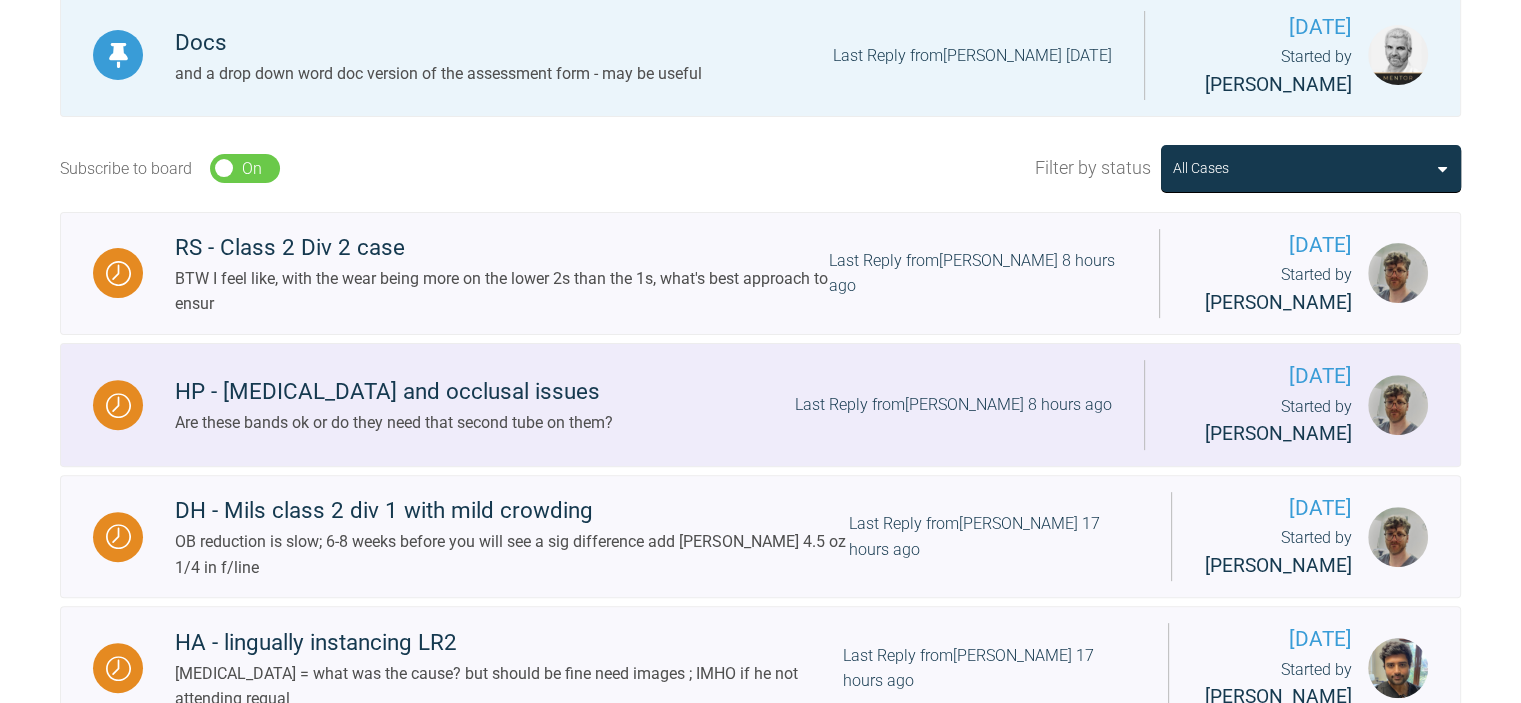 click on "Last Reply from  Thomas Friar   8 hours ago" at bounding box center (953, 405) 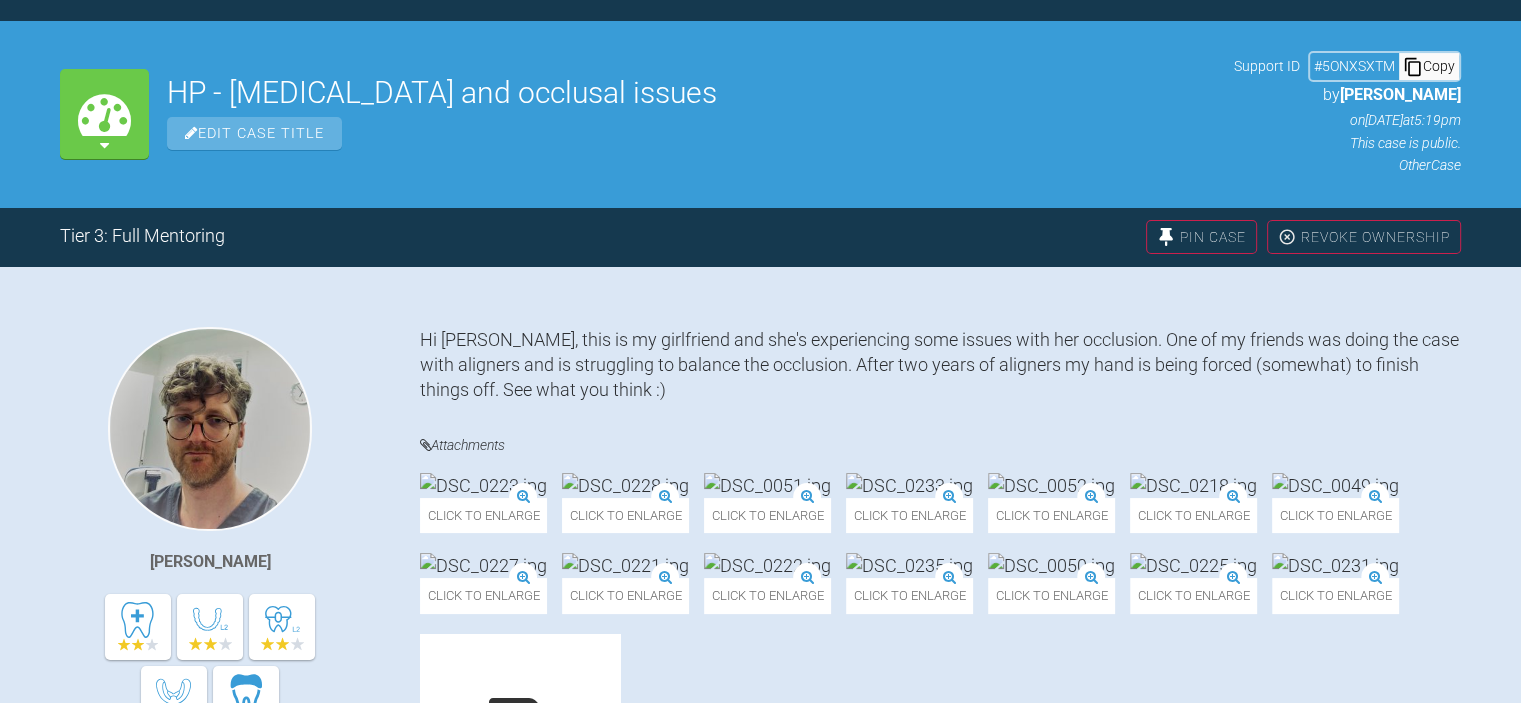 scroll, scrollTop: 602, scrollLeft: 0, axis: vertical 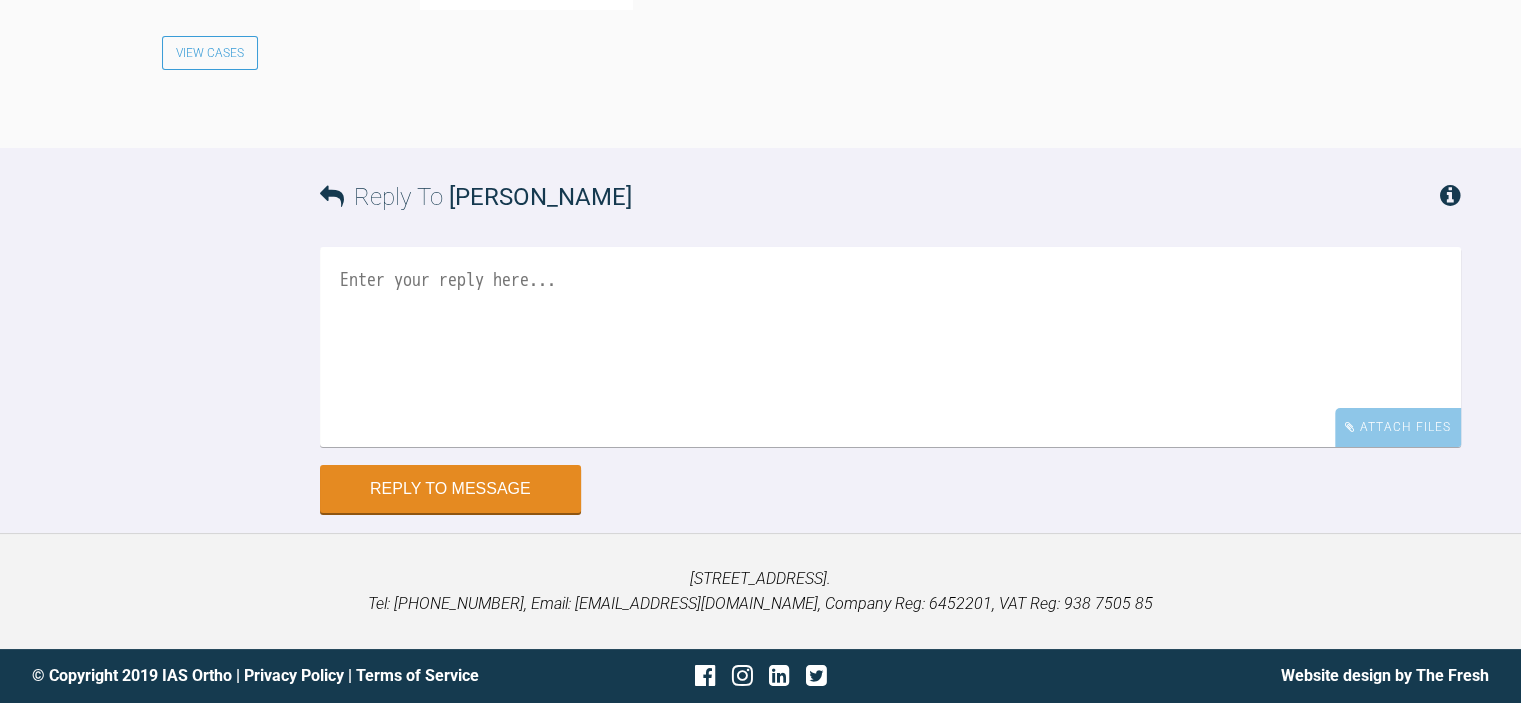 click at bounding box center [890, 347] 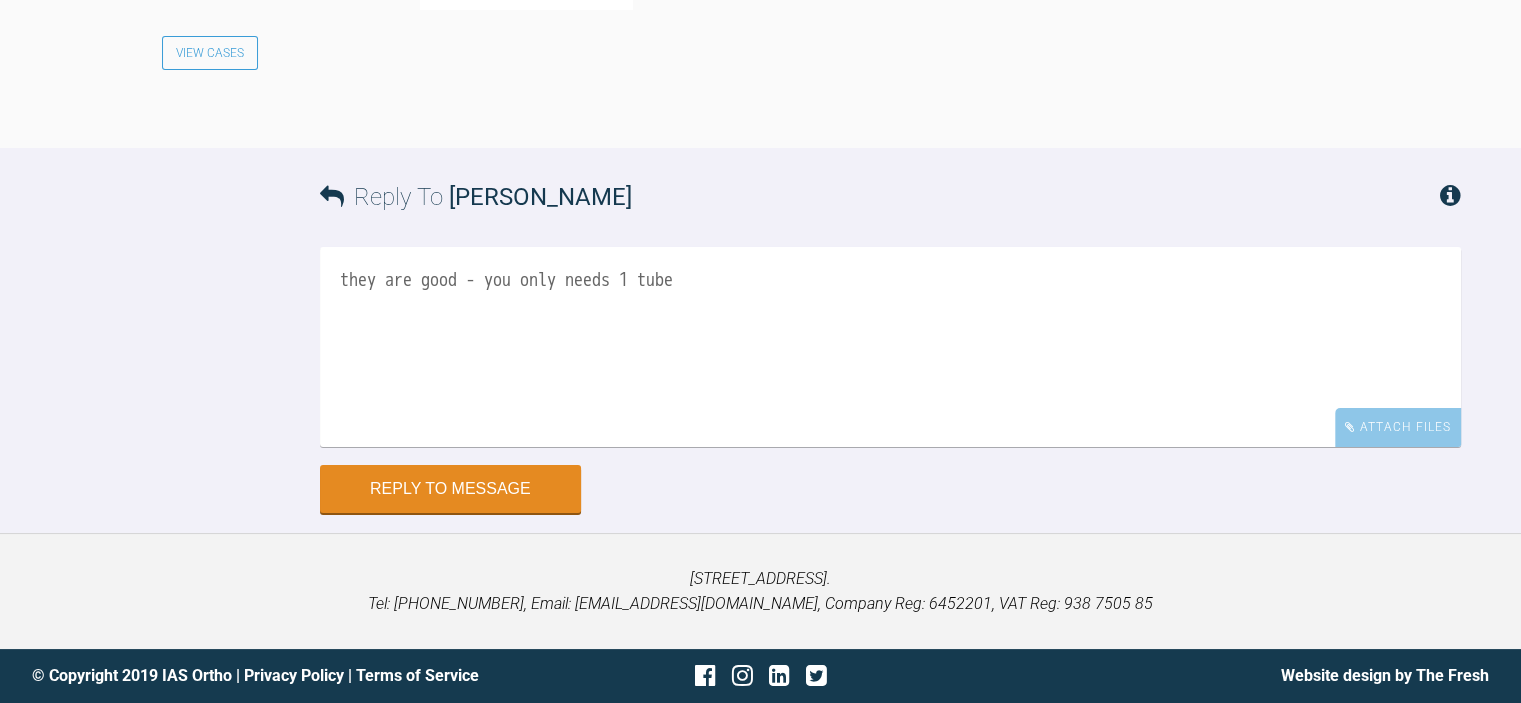 click on "they are good - you only needs 1 tube" at bounding box center (890, 347) 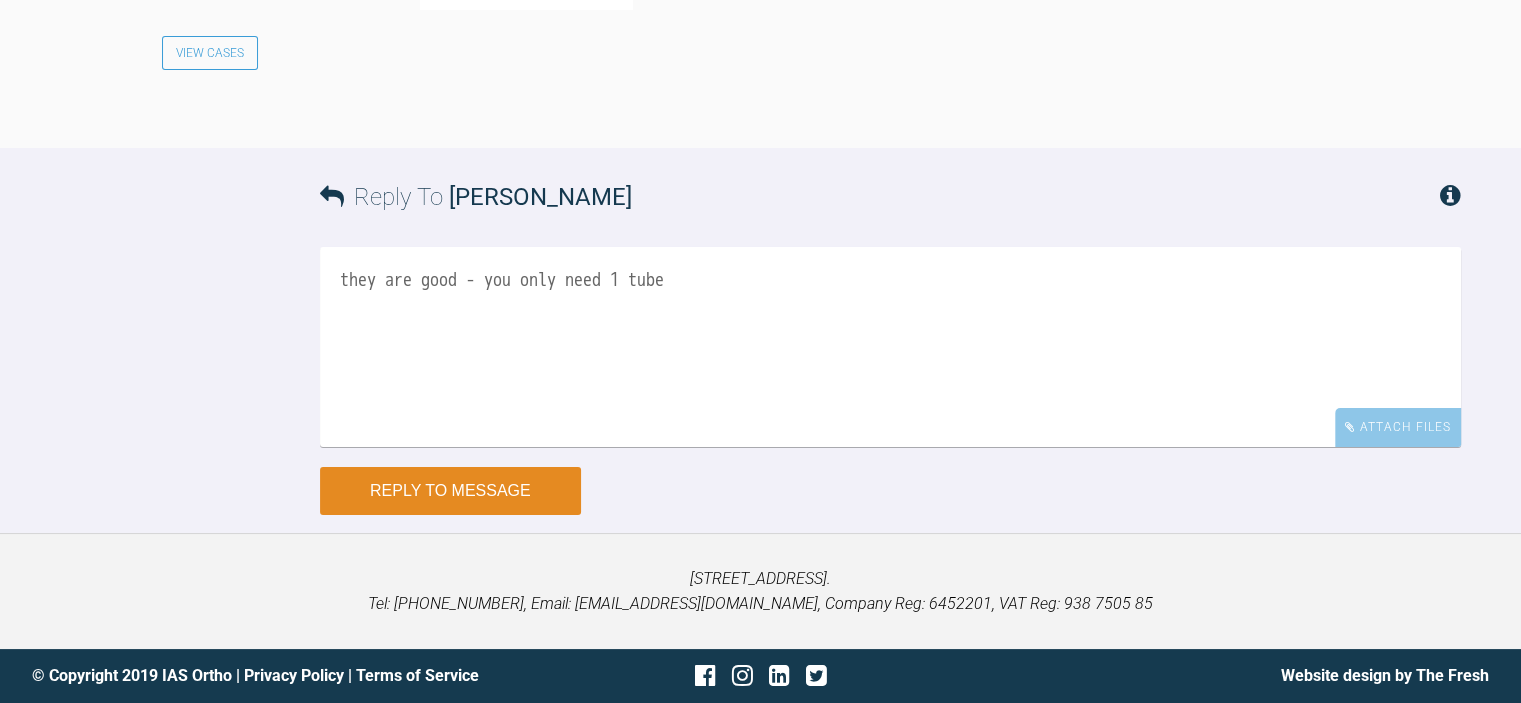 type on "they are good - you only need 1 tube" 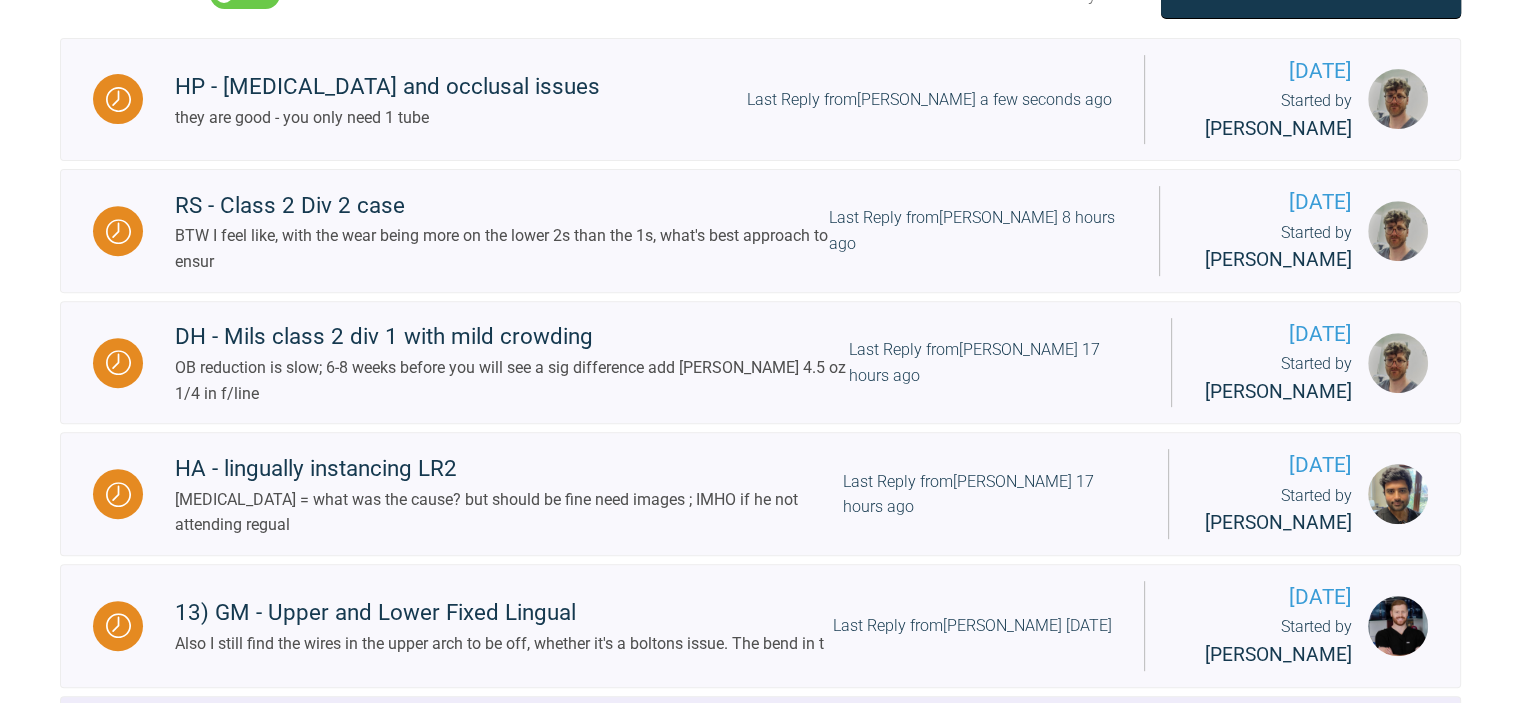 scroll, scrollTop: 460, scrollLeft: 0, axis: vertical 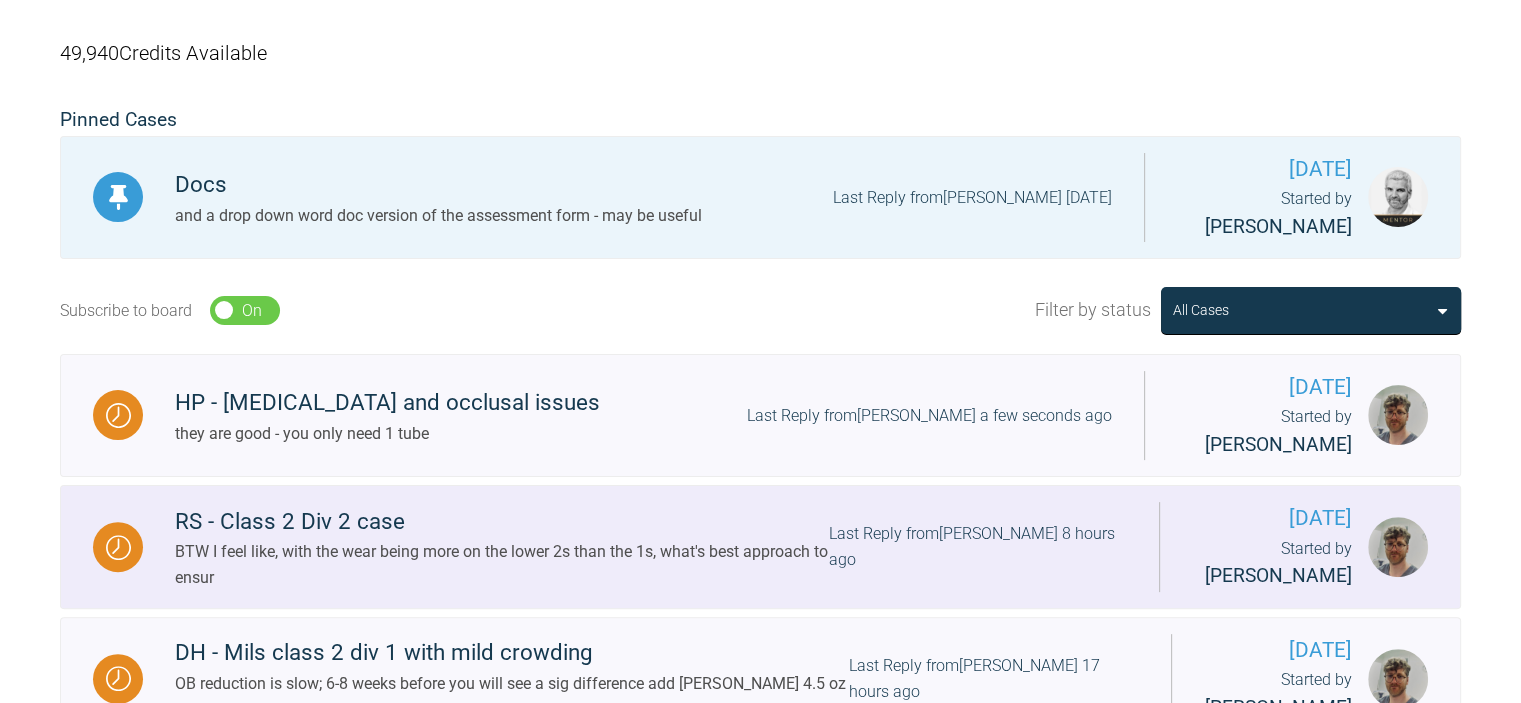 click on "Last Reply from  Thomas Friar   8 hours ago" at bounding box center (978, 546) 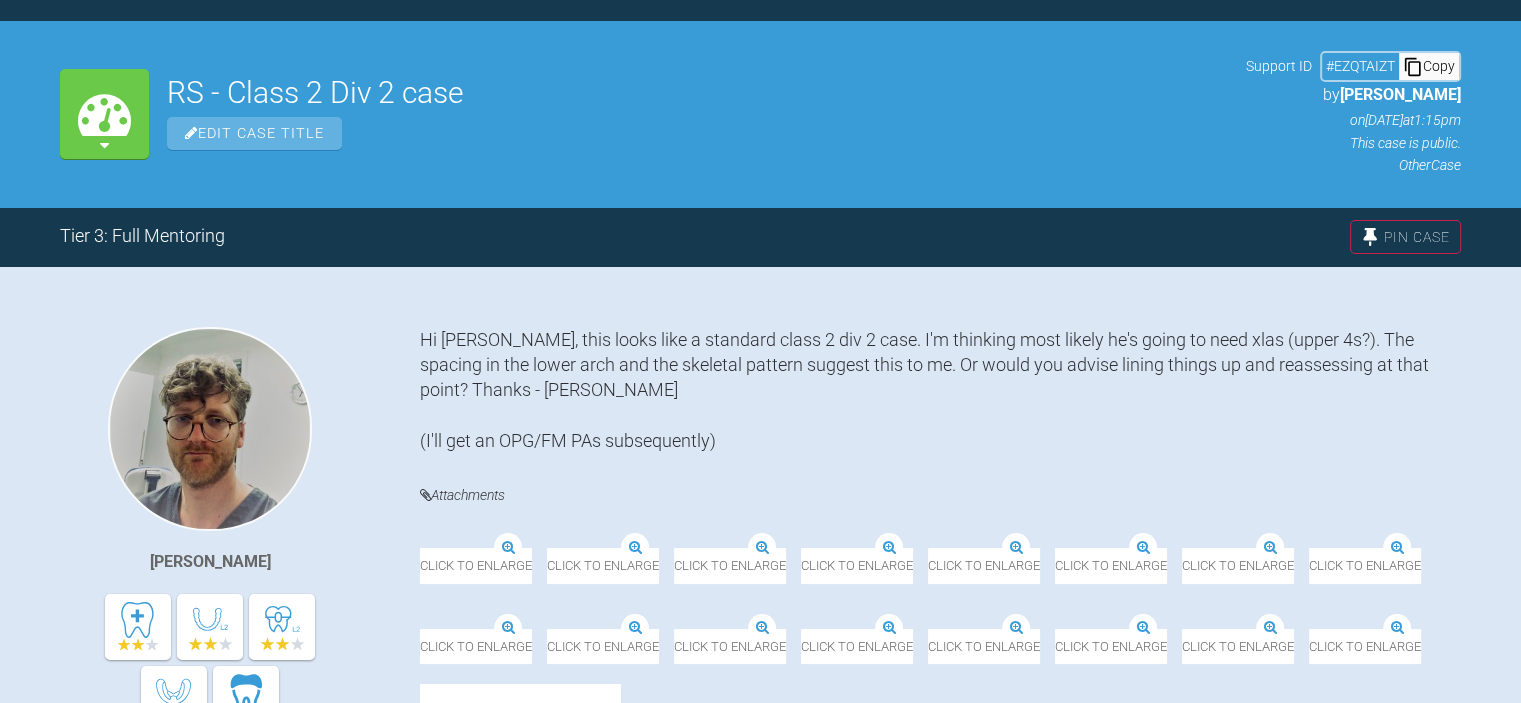 scroll, scrollTop: 460, scrollLeft: 0, axis: vertical 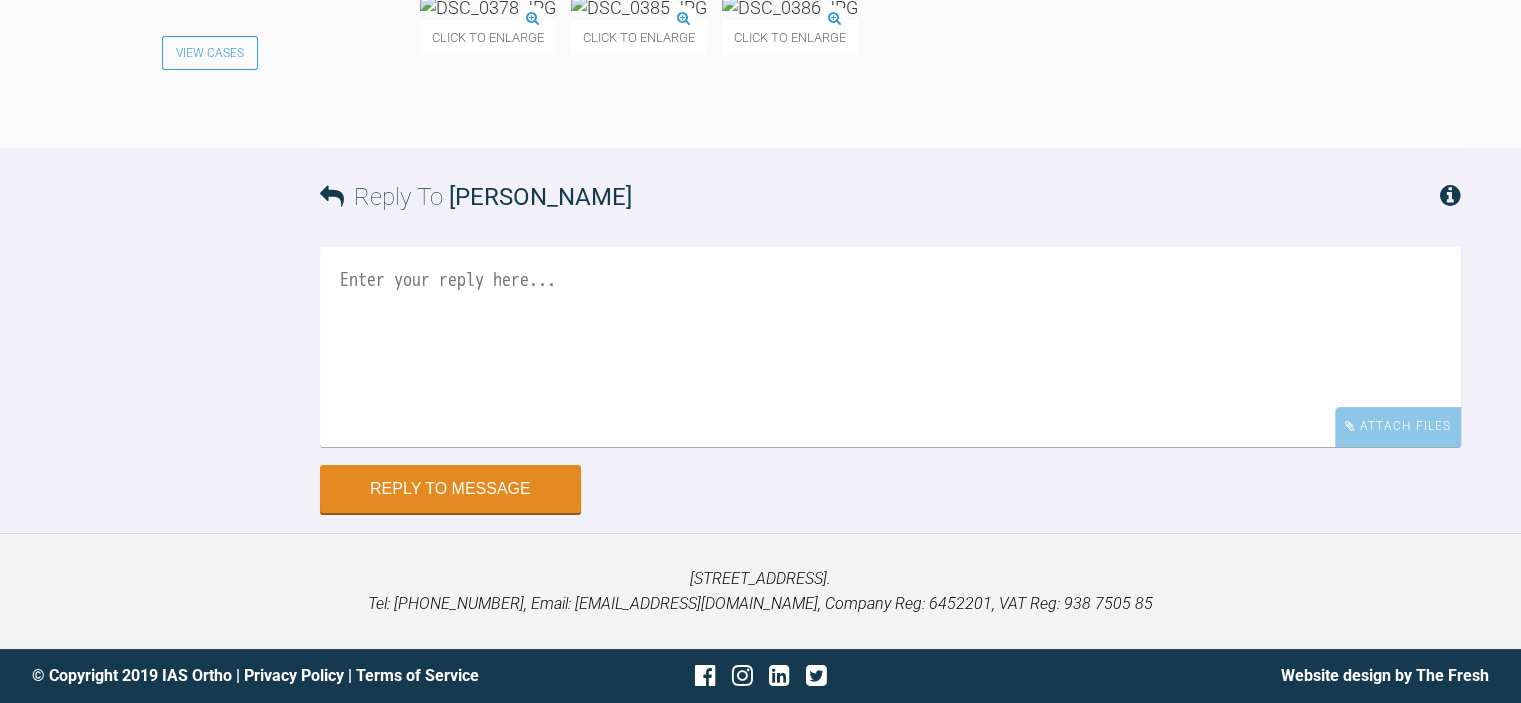 click at bounding box center (890, 347) 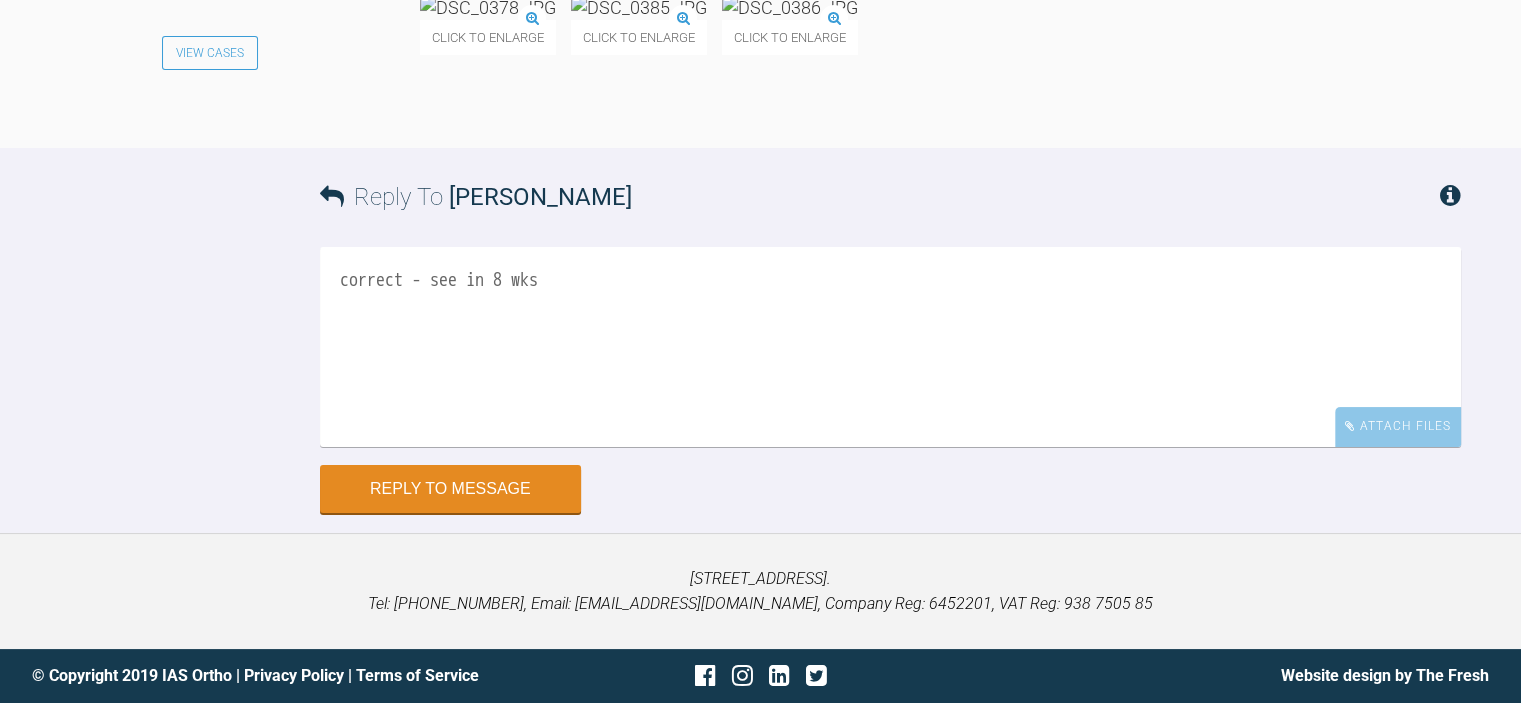 scroll, scrollTop: 24858, scrollLeft: 0, axis: vertical 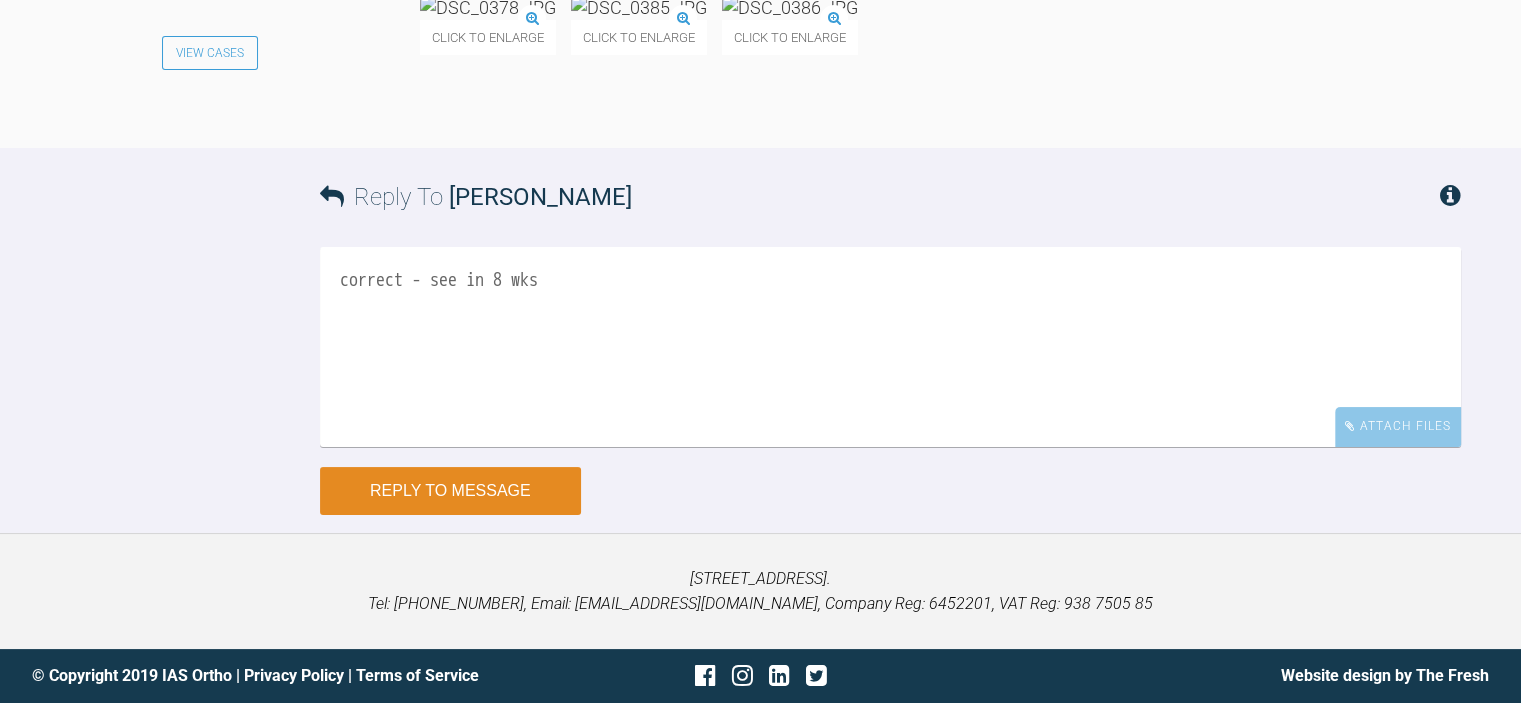 type on "correct - see in 8 wks" 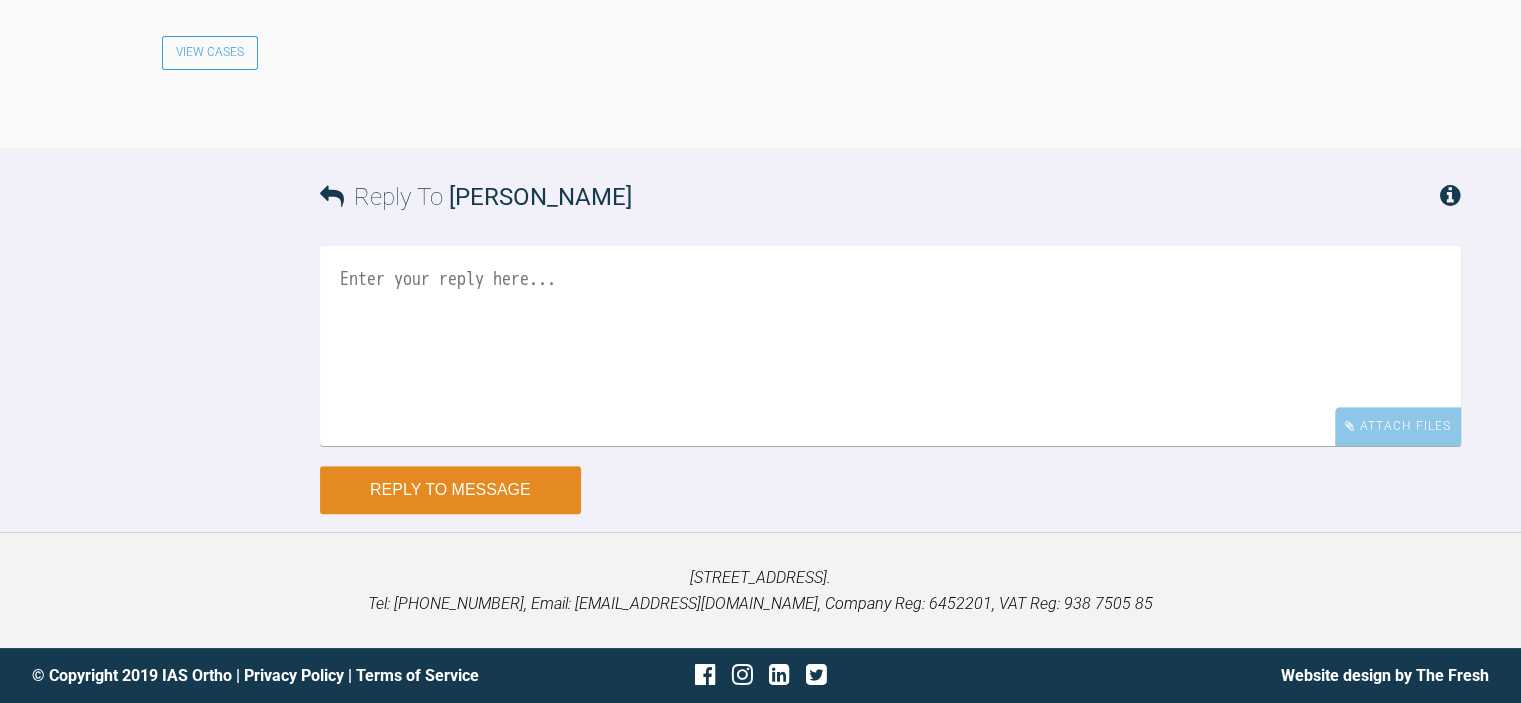 scroll, scrollTop: 25452, scrollLeft: 0, axis: vertical 